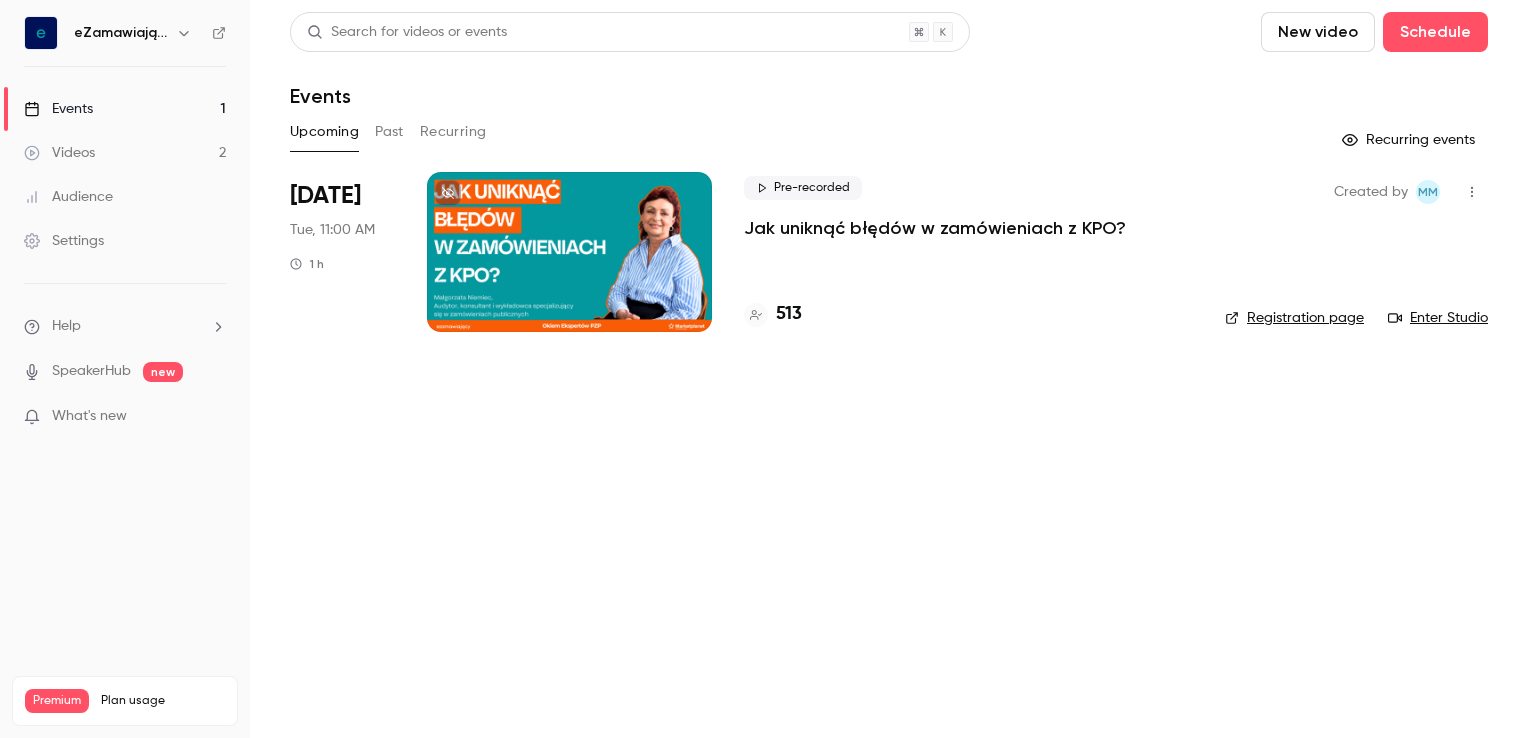 scroll, scrollTop: 0, scrollLeft: 0, axis: both 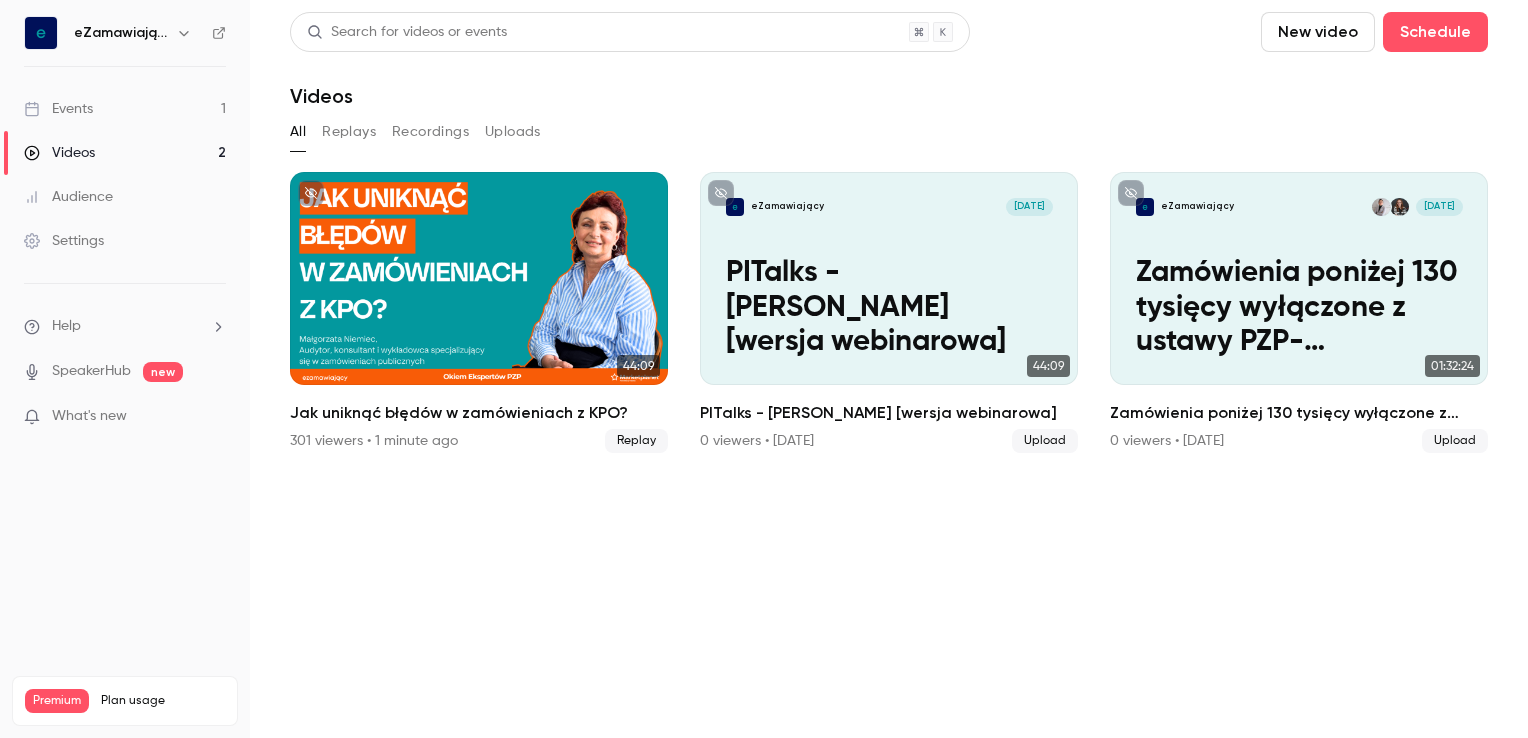 click on "Videos" at bounding box center [59, 153] 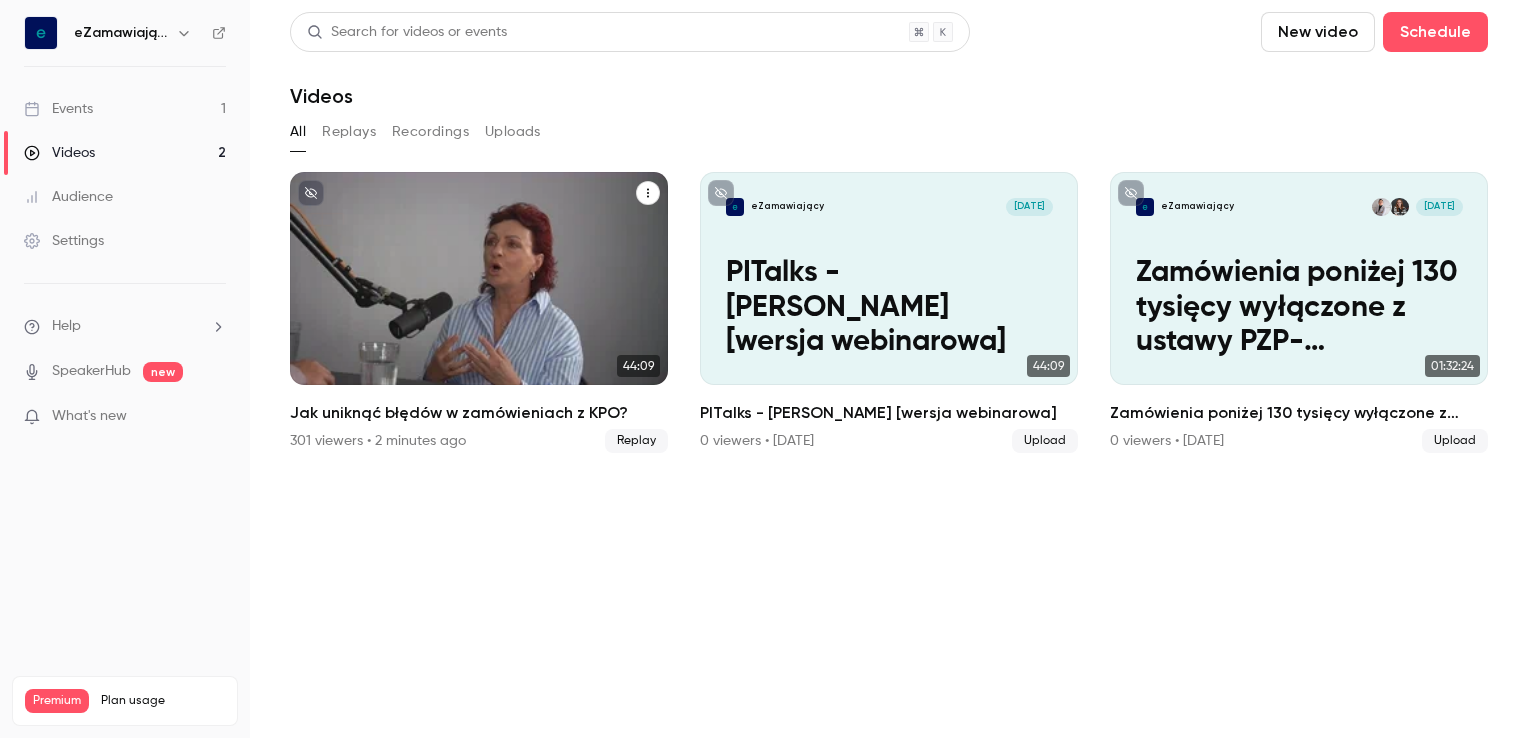click on "Jak uniknąć błędów w zamówieniach z KPO?" at bounding box center [479, 413] 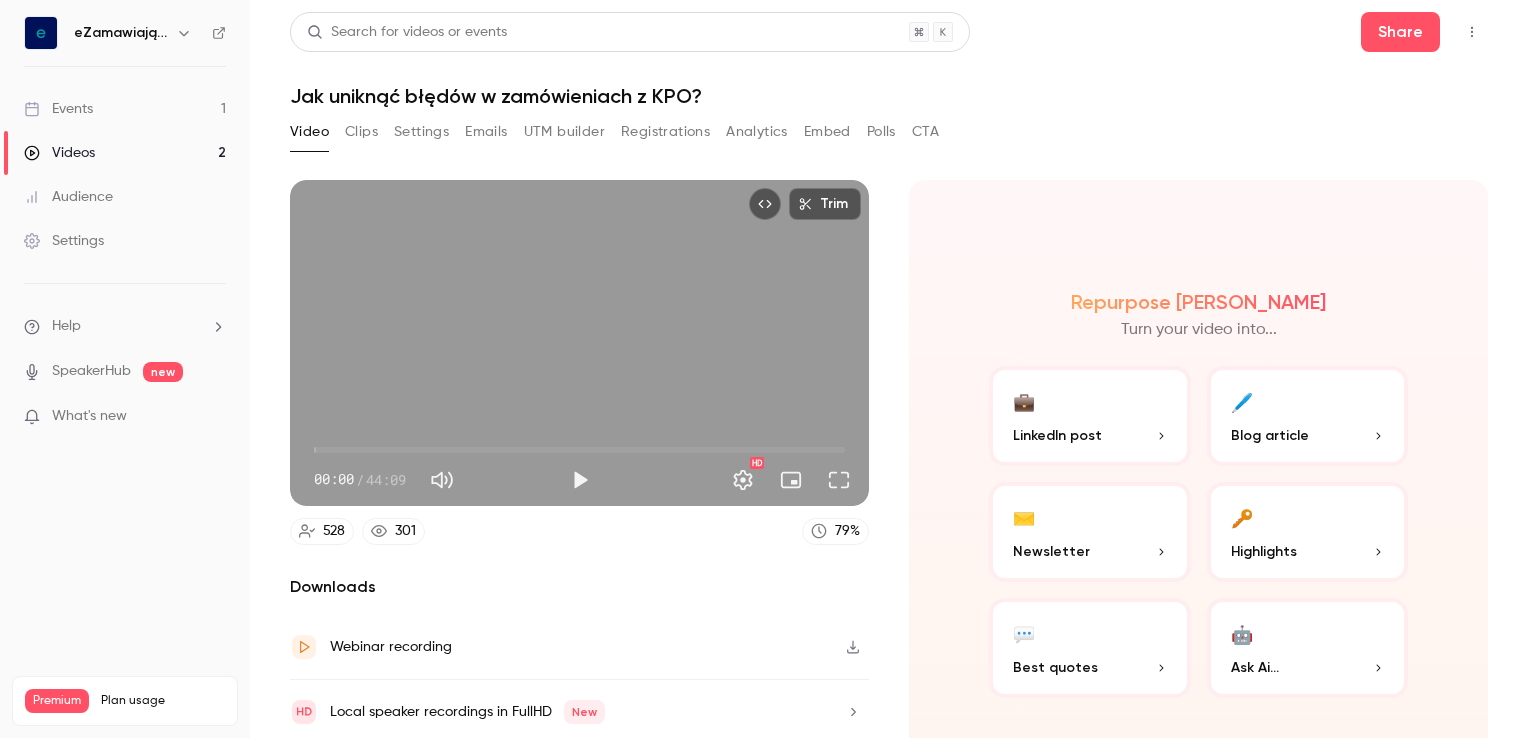 click on "CTA" at bounding box center [925, 132] 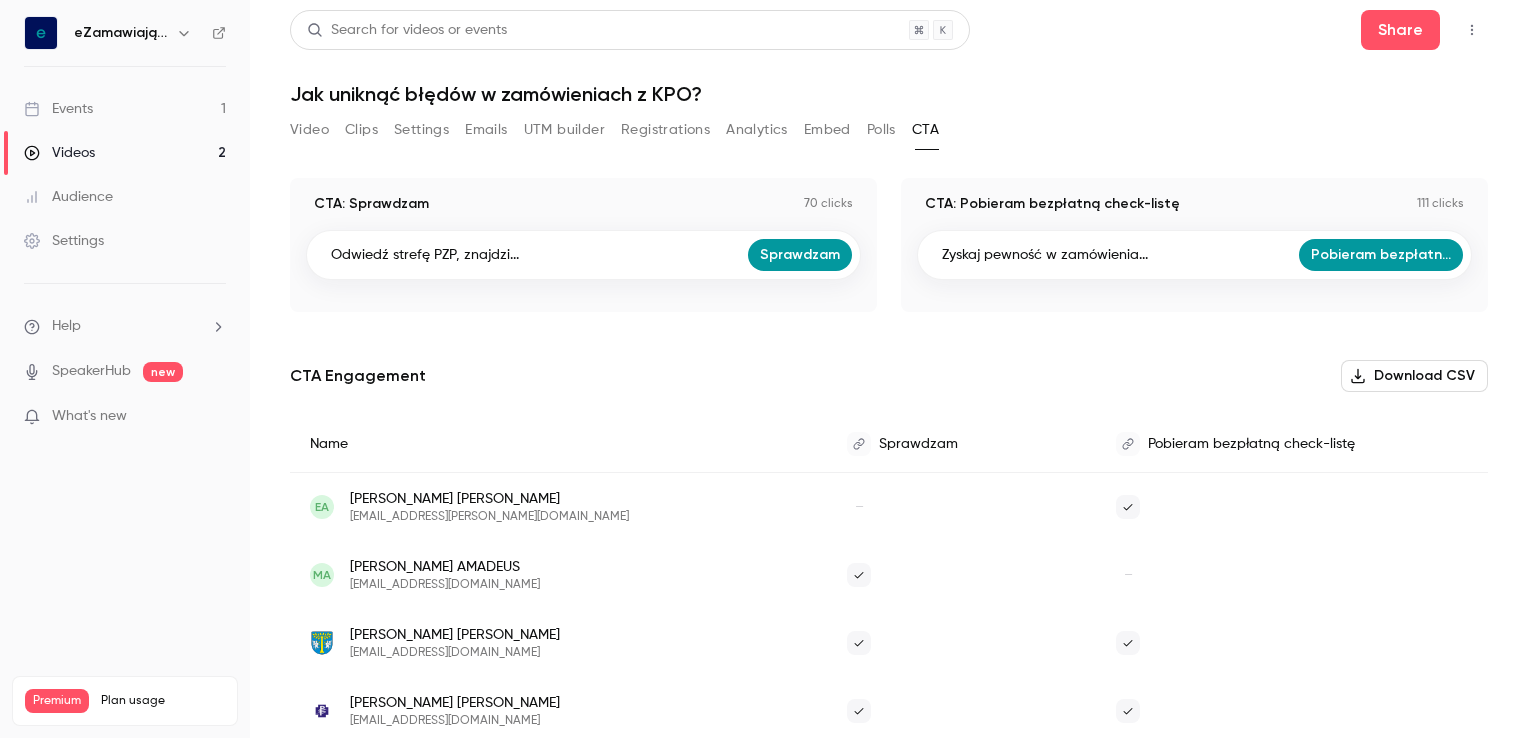 scroll, scrollTop: 0, scrollLeft: 0, axis: both 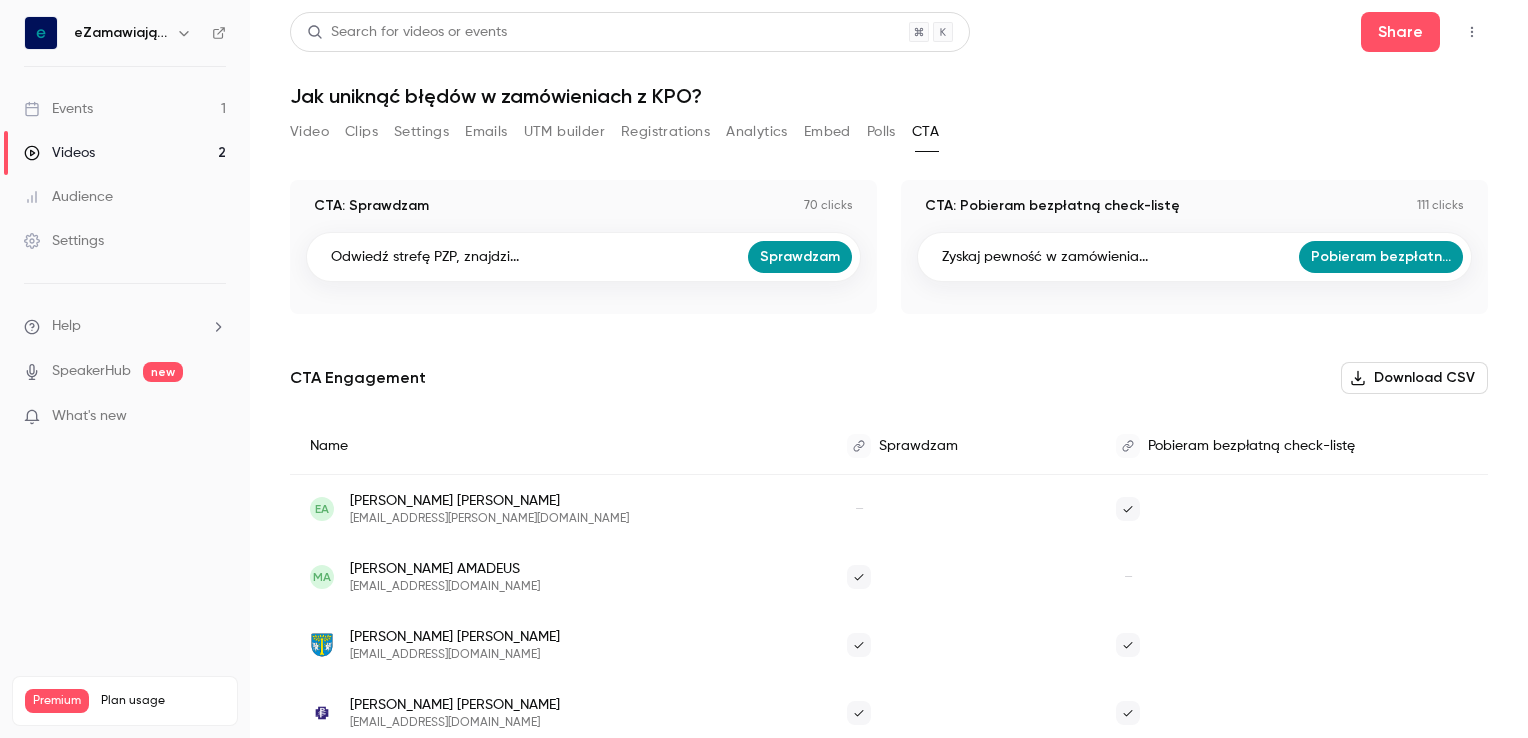 type 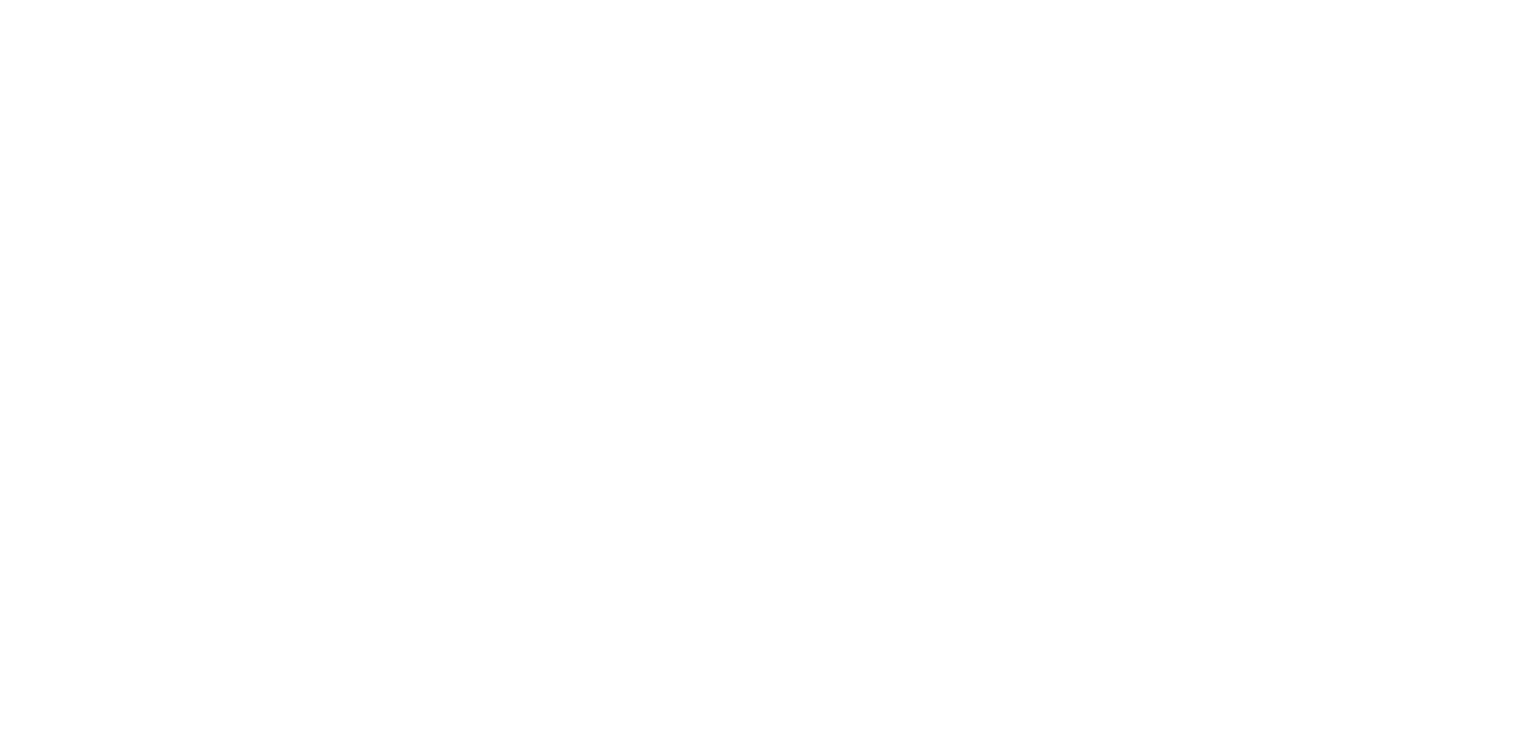 scroll, scrollTop: 0, scrollLeft: 0, axis: both 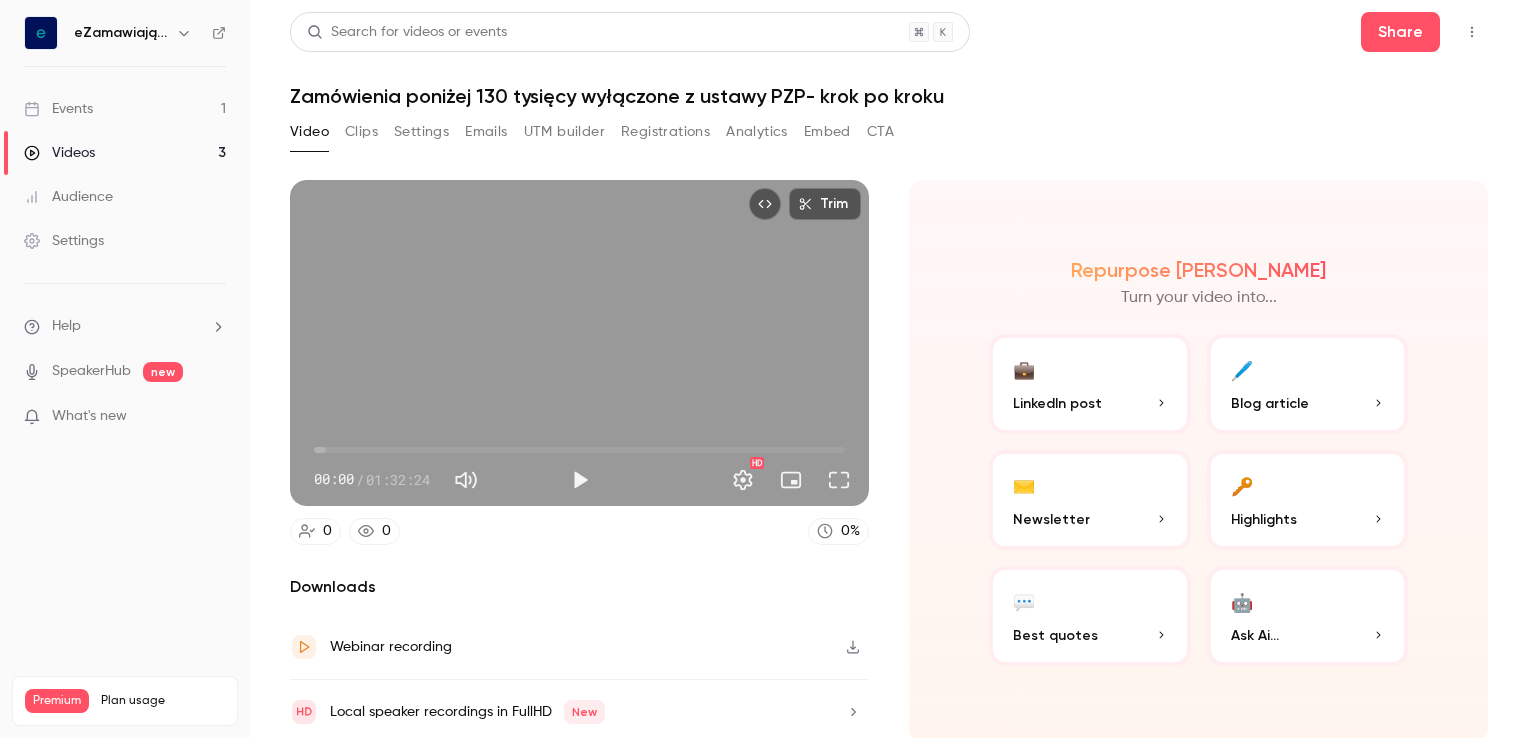 click on "Video Clips Settings Emails UTM builder Registrations Analytics Embed CTA" at bounding box center [889, 136] 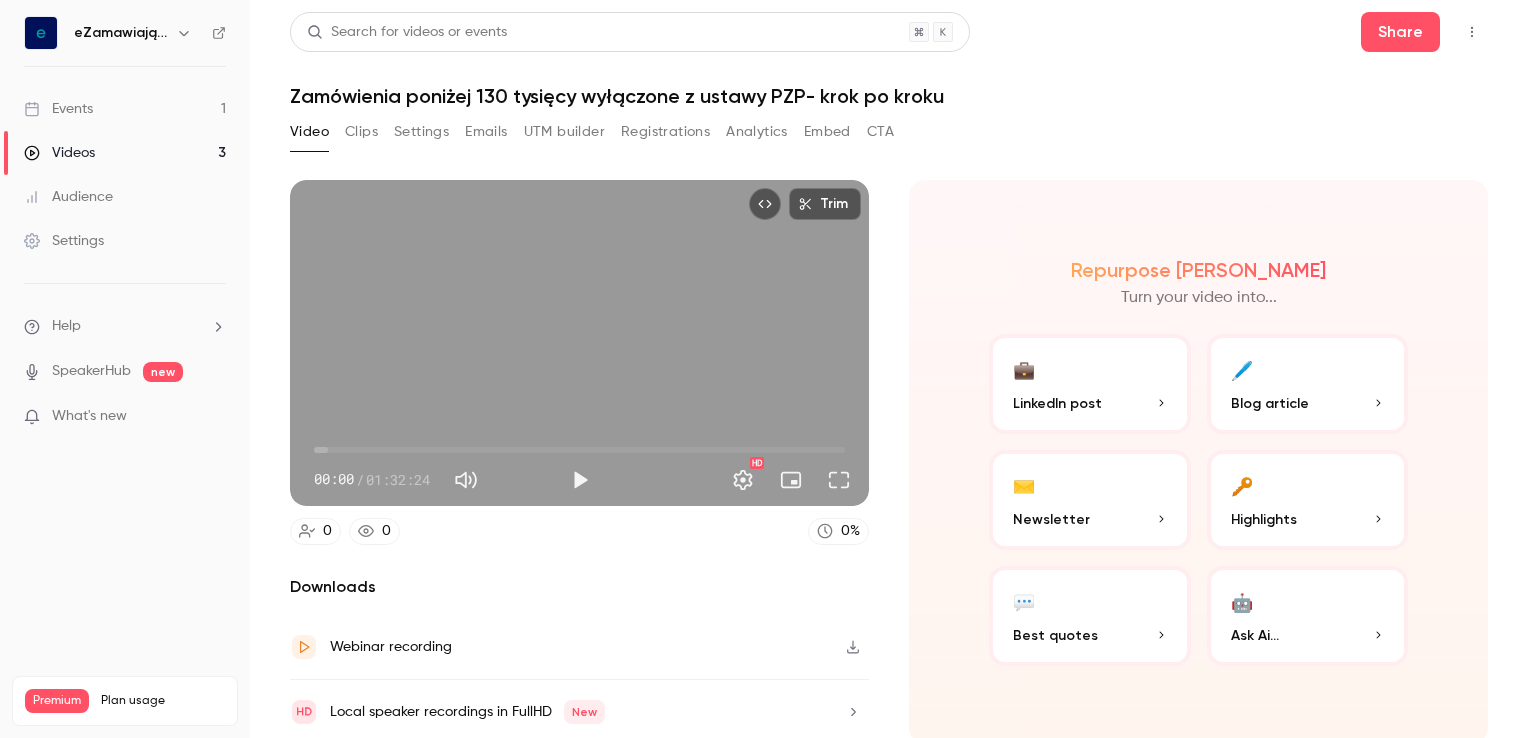 click on "Events 1" at bounding box center [125, 109] 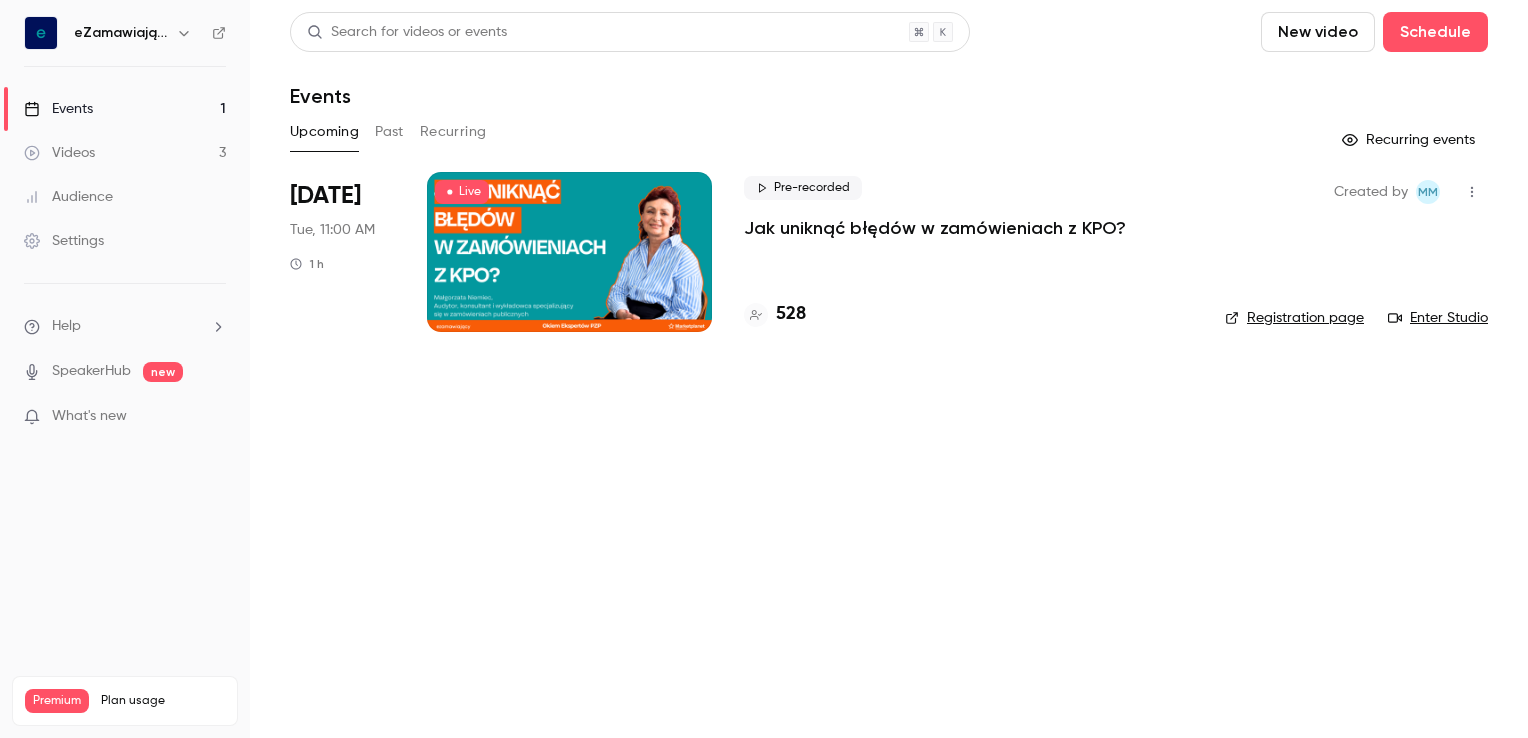 click on "Videos 3" at bounding box center [125, 153] 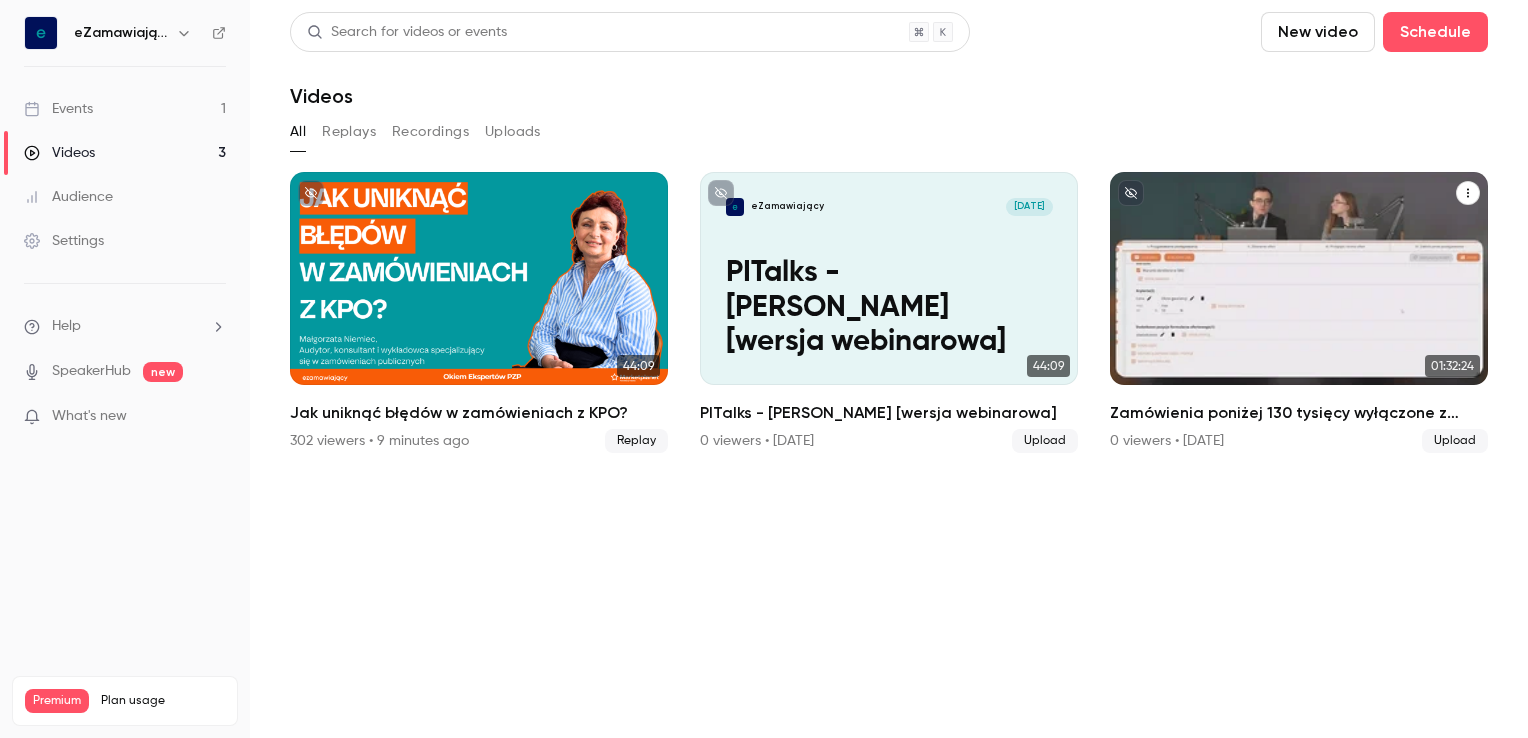 click on "Zamówienia poniżej 130 tysięcy wyłączone z ustawy PZP- [PERSON_NAME] po kroku" at bounding box center [1299, 413] 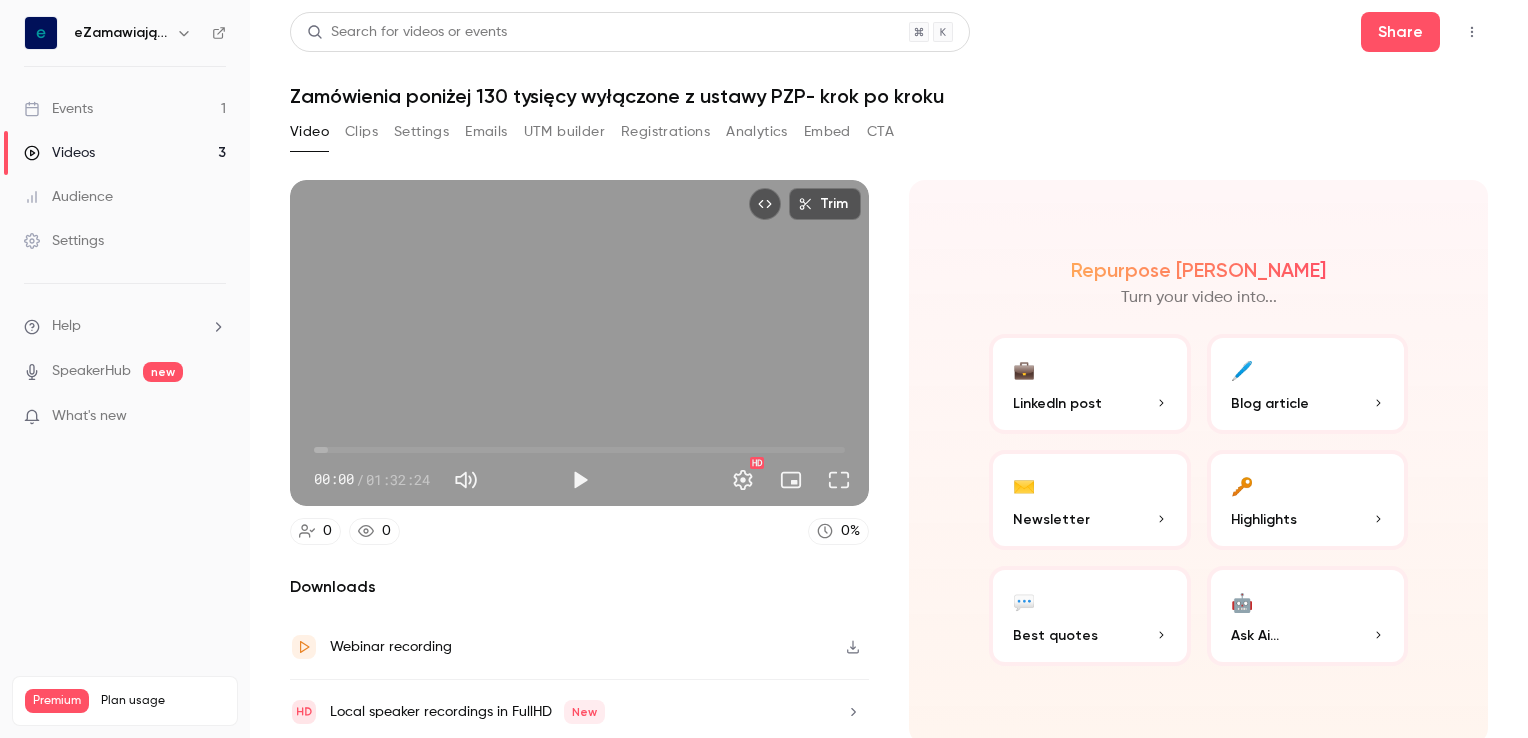 click on "Settings" at bounding box center (421, 132) 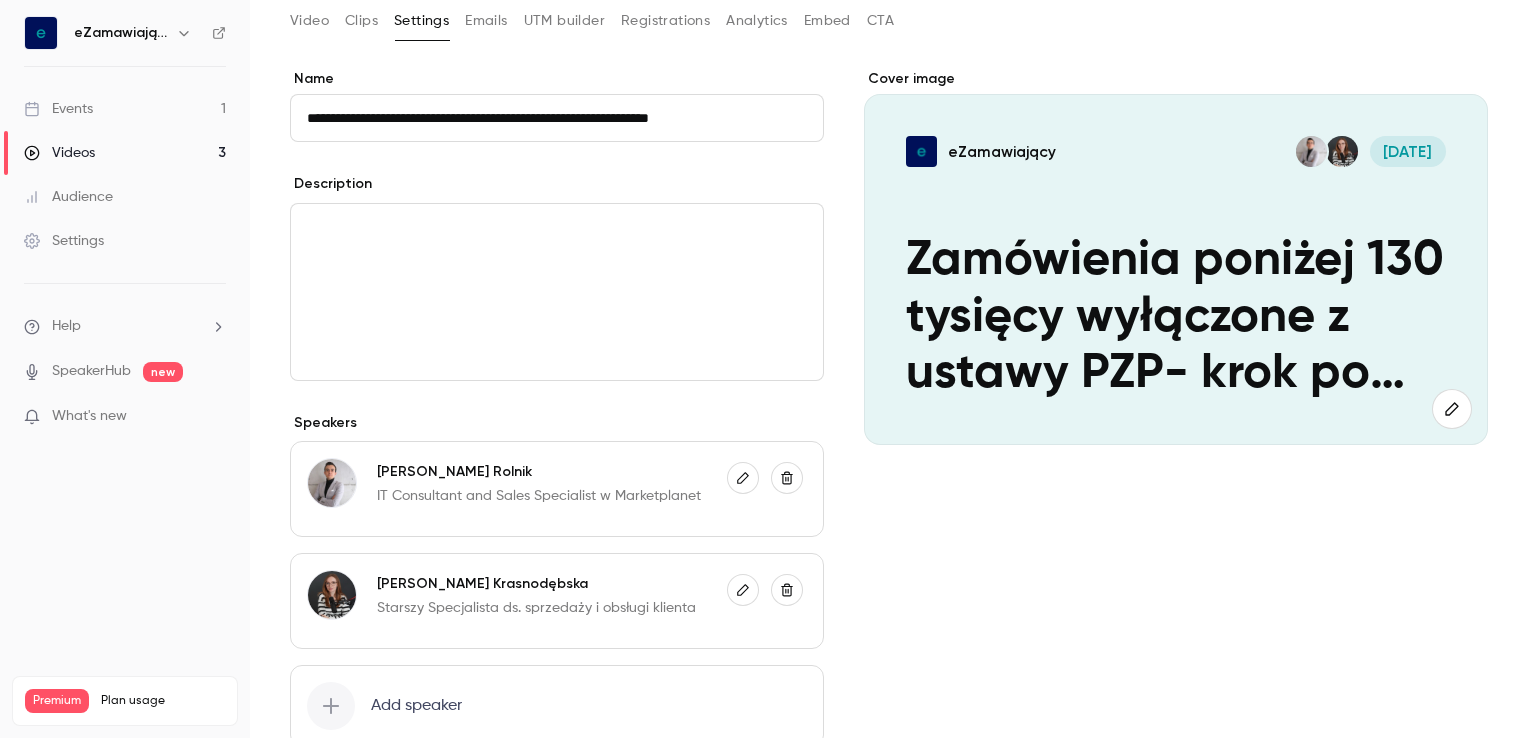 scroll, scrollTop: 0, scrollLeft: 0, axis: both 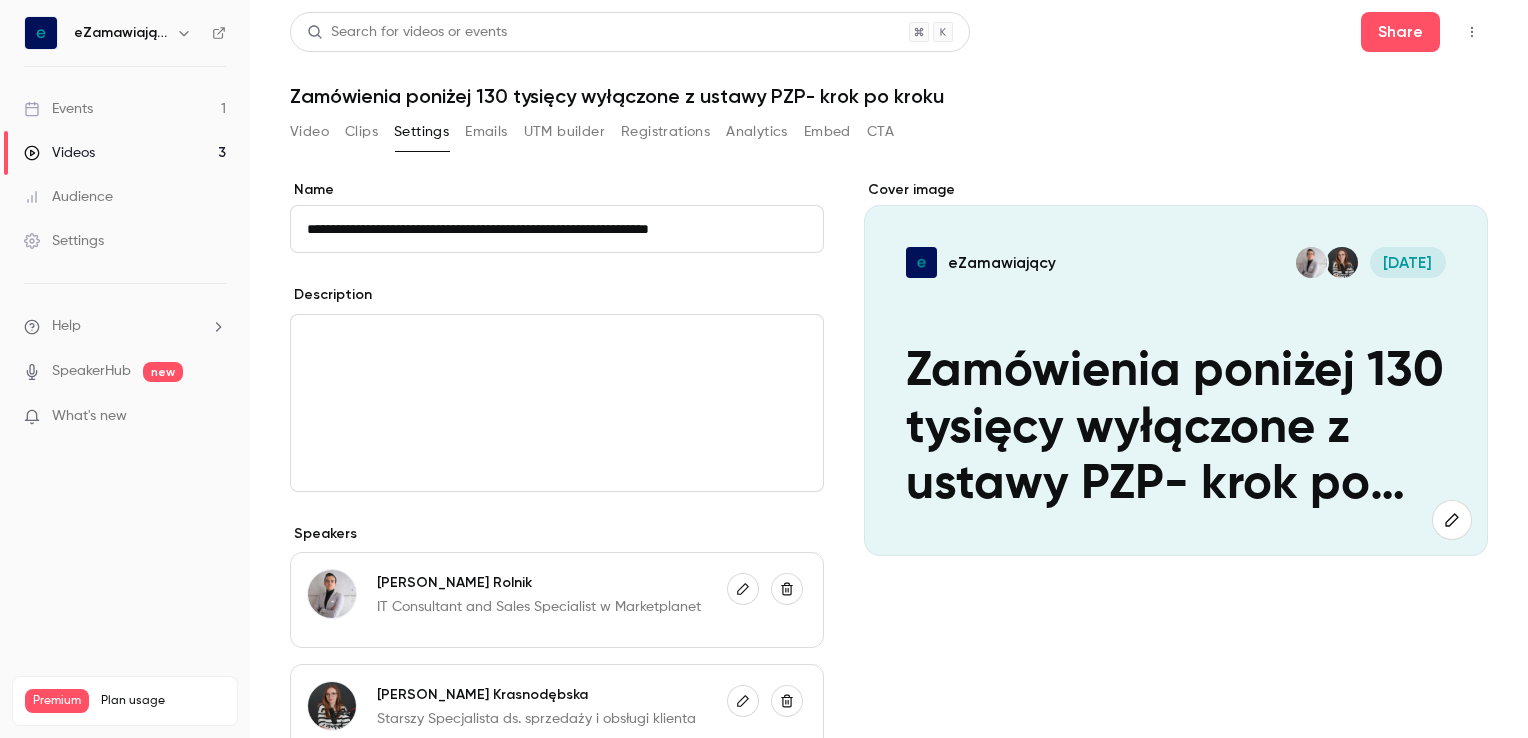 click on "Events 1" at bounding box center (125, 109) 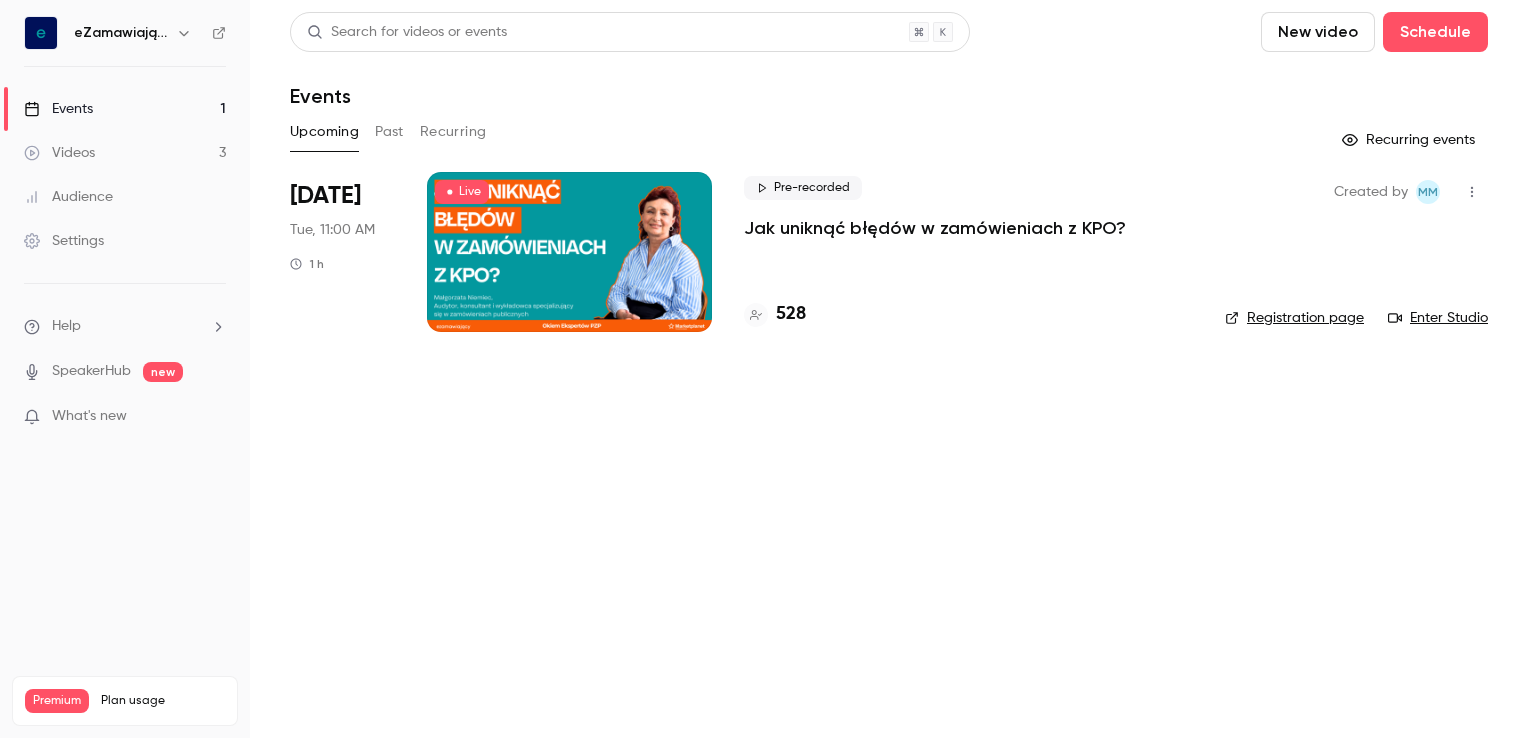 click on "Jak uniknąć błędów w zamówieniach z KPO?" at bounding box center (935, 228) 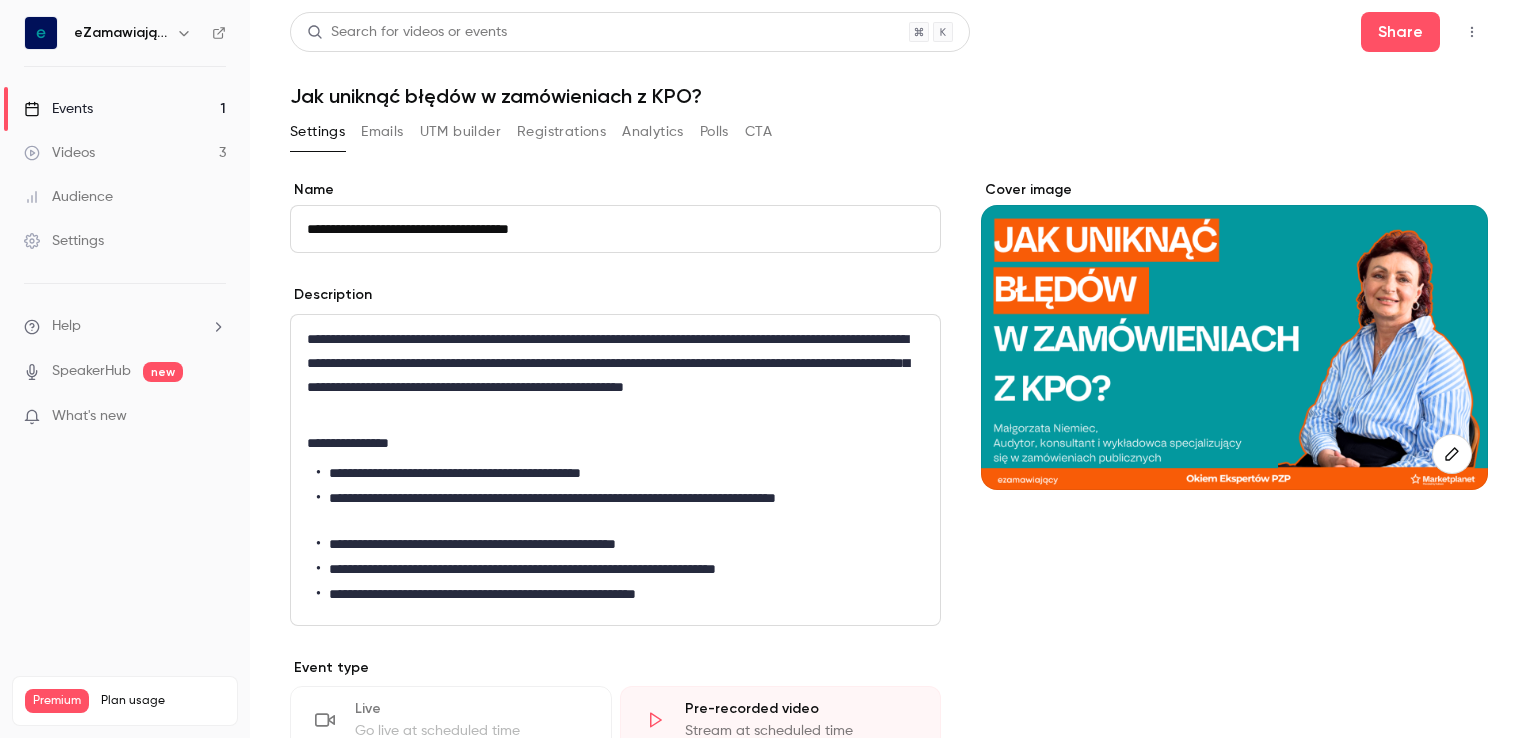 click on "Emails" at bounding box center [382, 132] 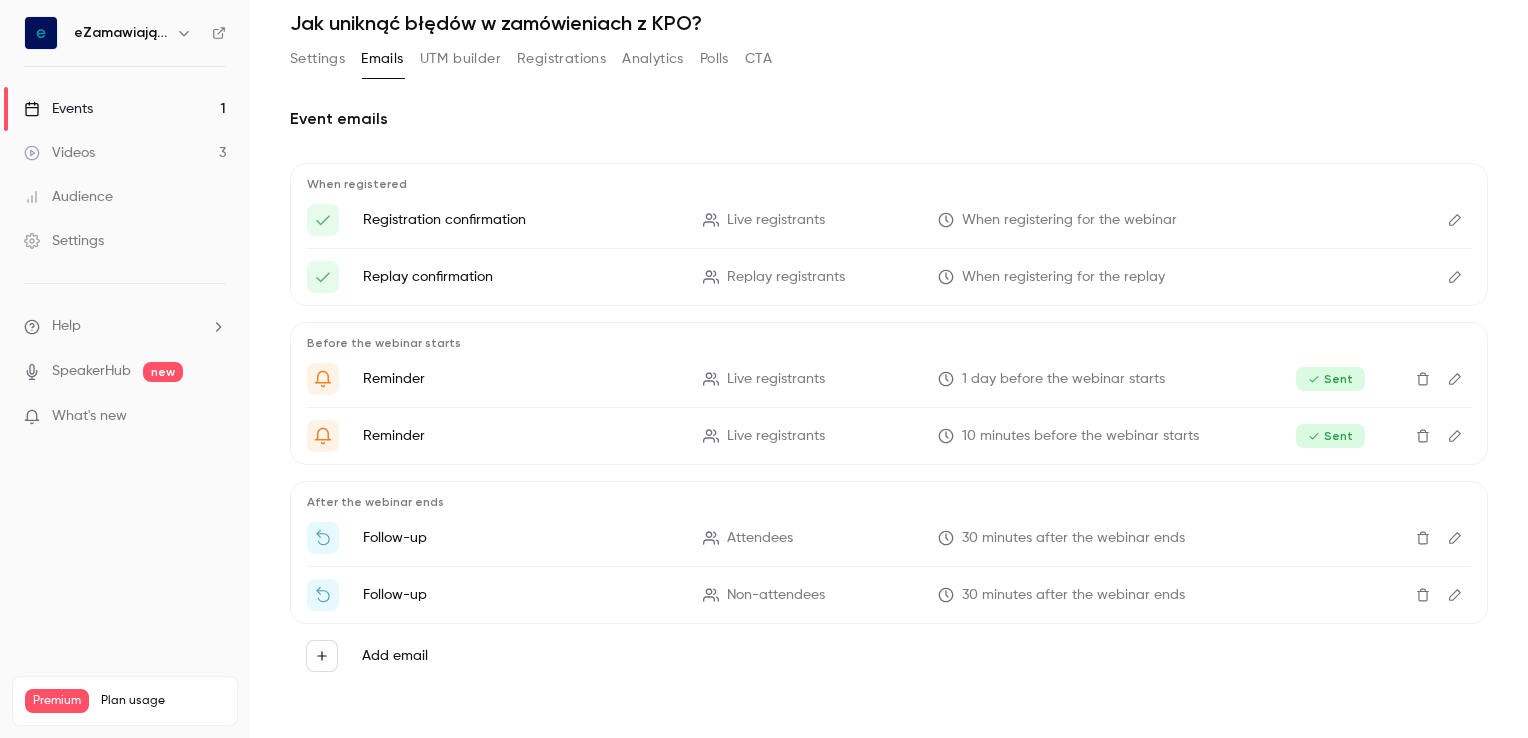 scroll, scrollTop: 0, scrollLeft: 0, axis: both 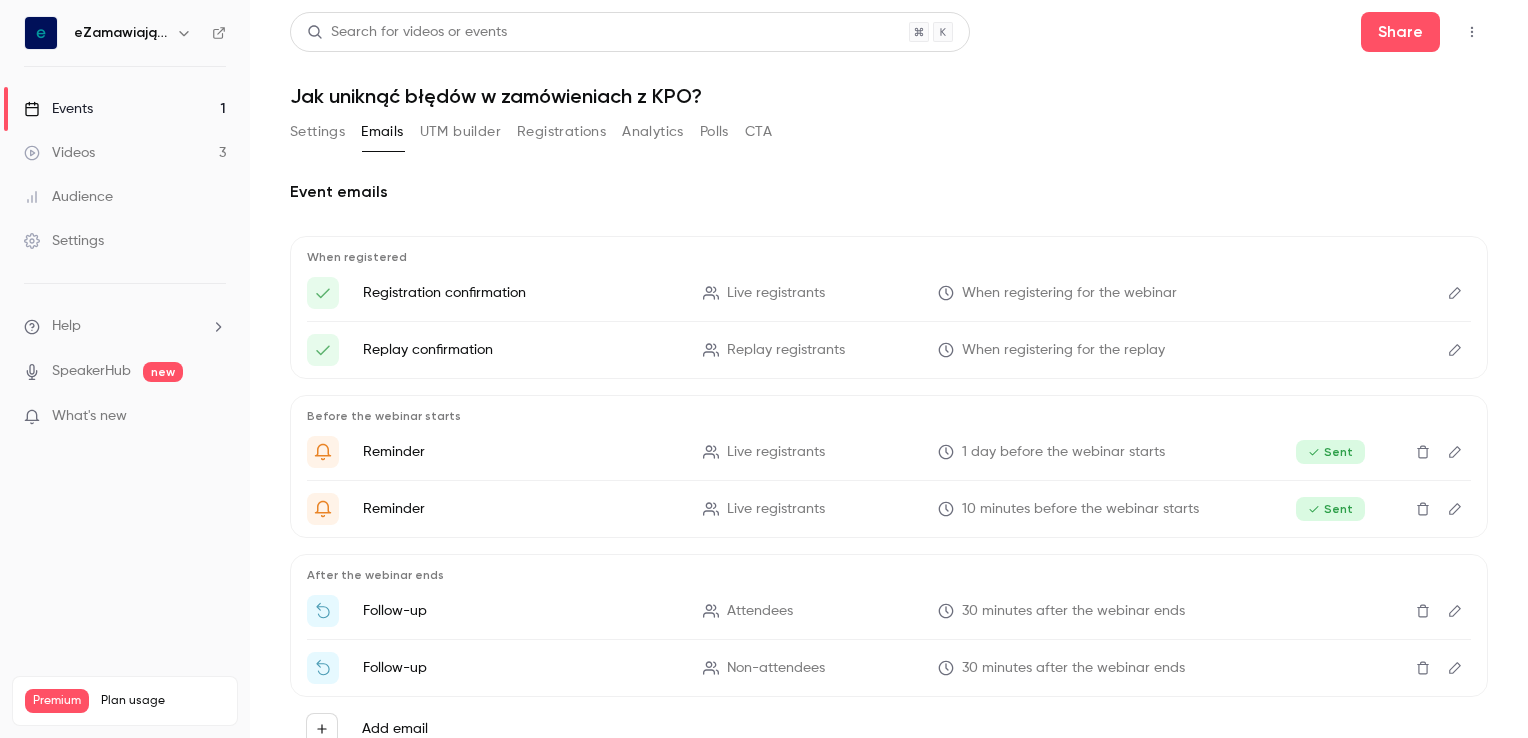 click on "Polls" at bounding box center (714, 132) 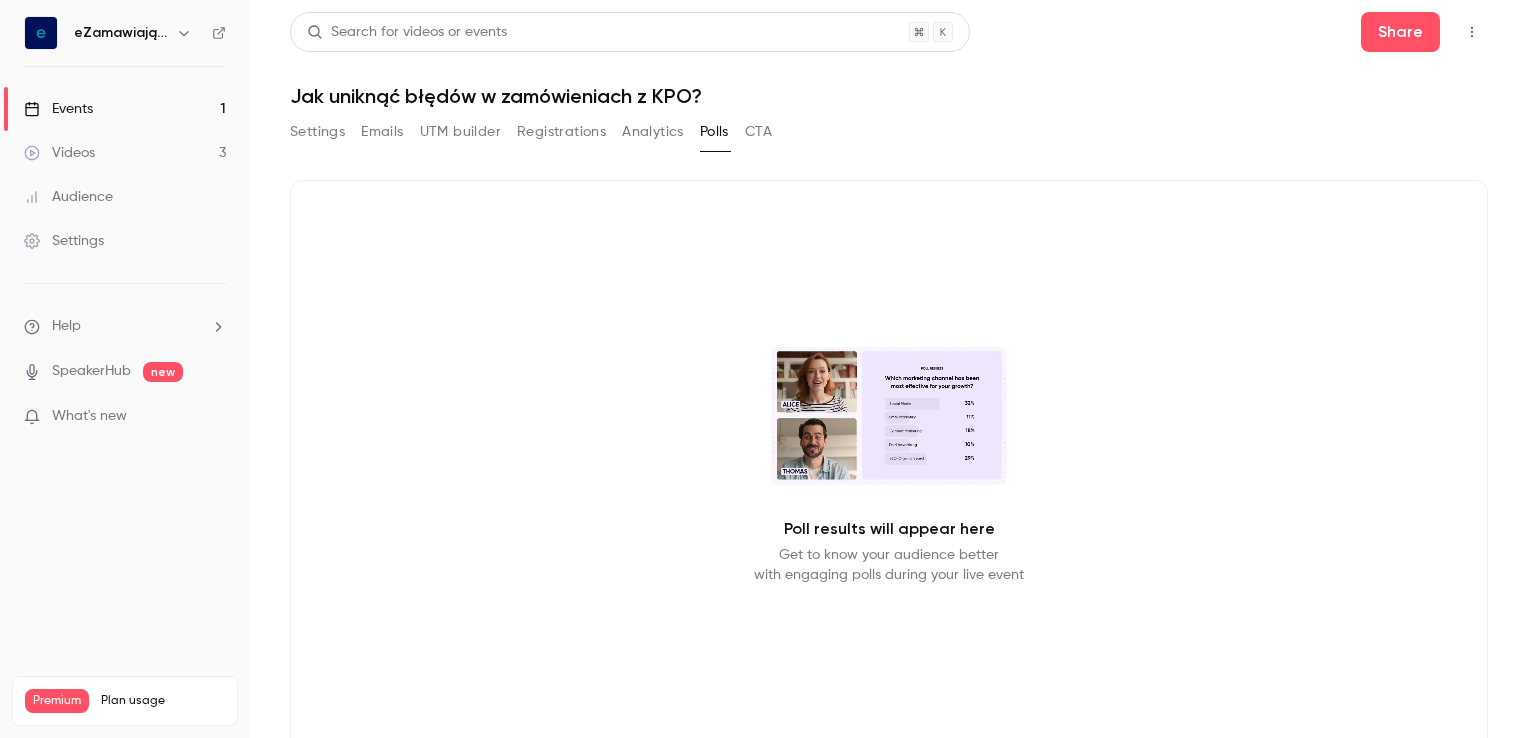 click on "CTA" at bounding box center (758, 132) 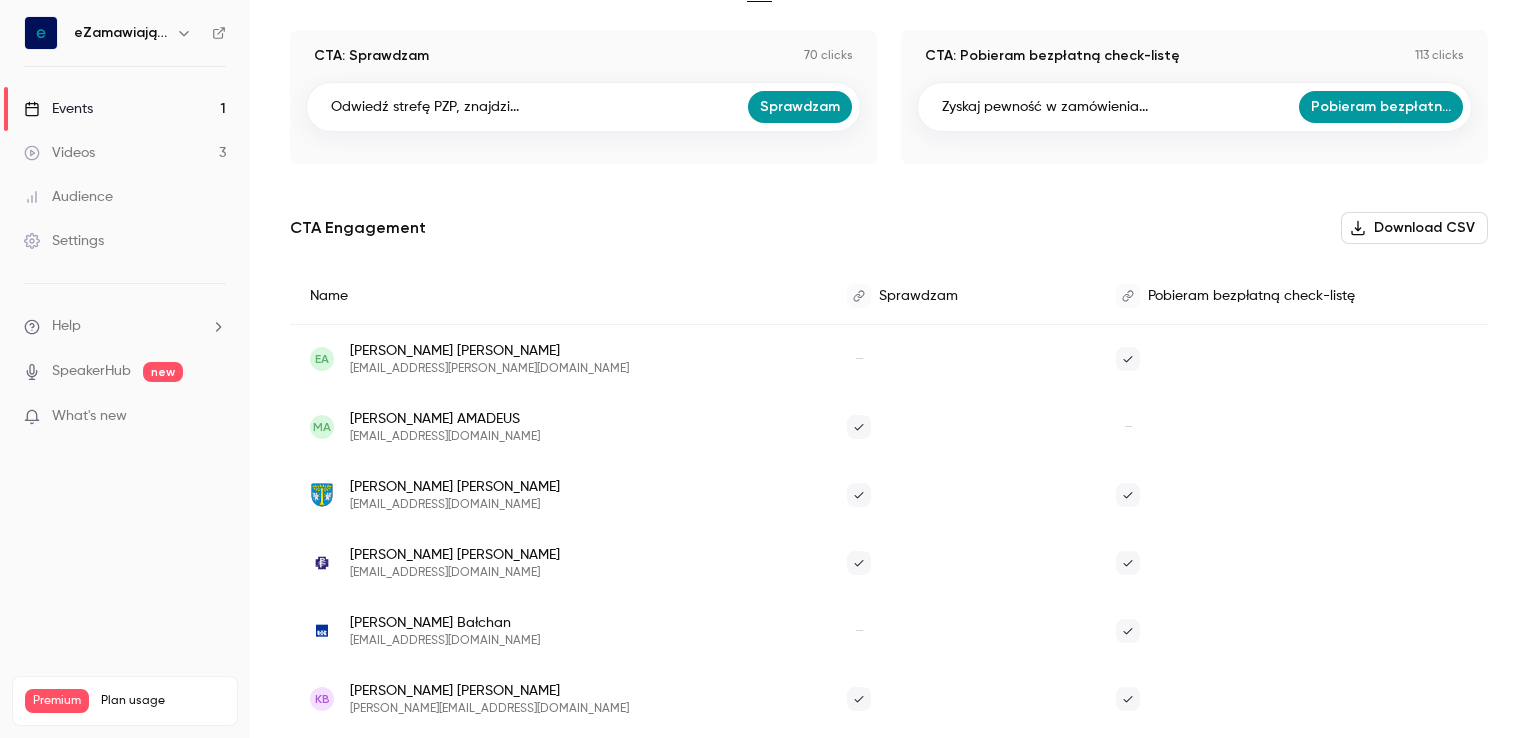 scroll, scrollTop: 0, scrollLeft: 0, axis: both 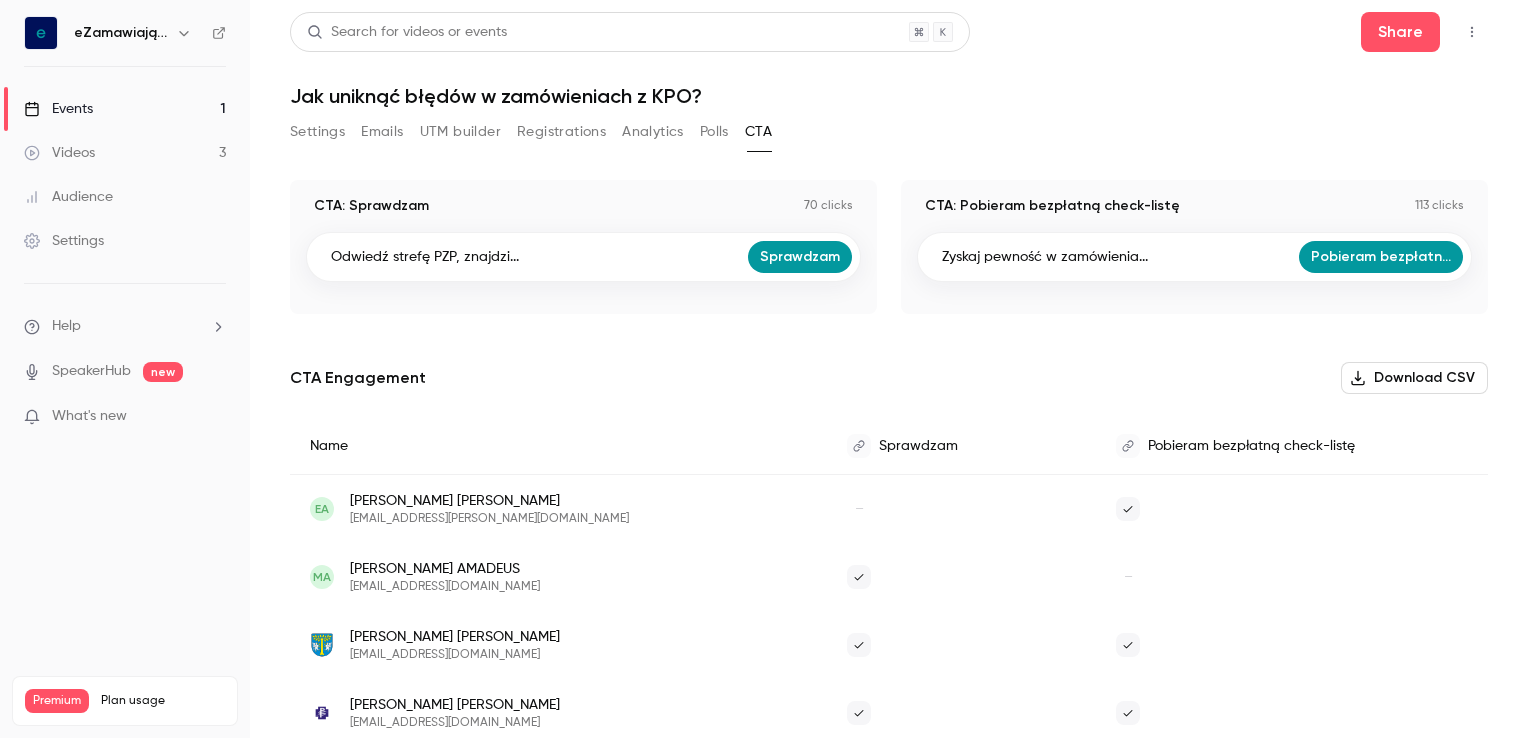 click on "Registrations" at bounding box center (561, 132) 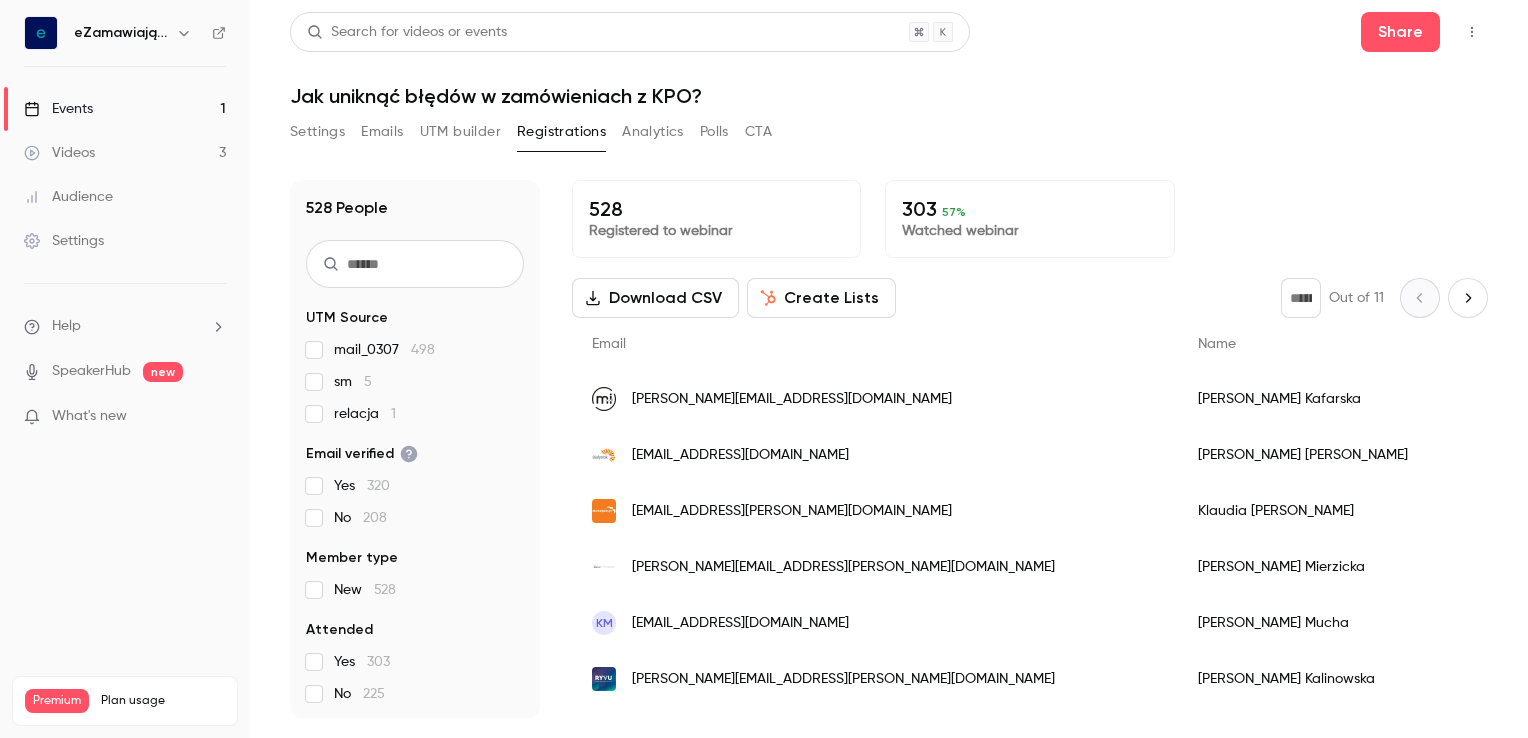 type 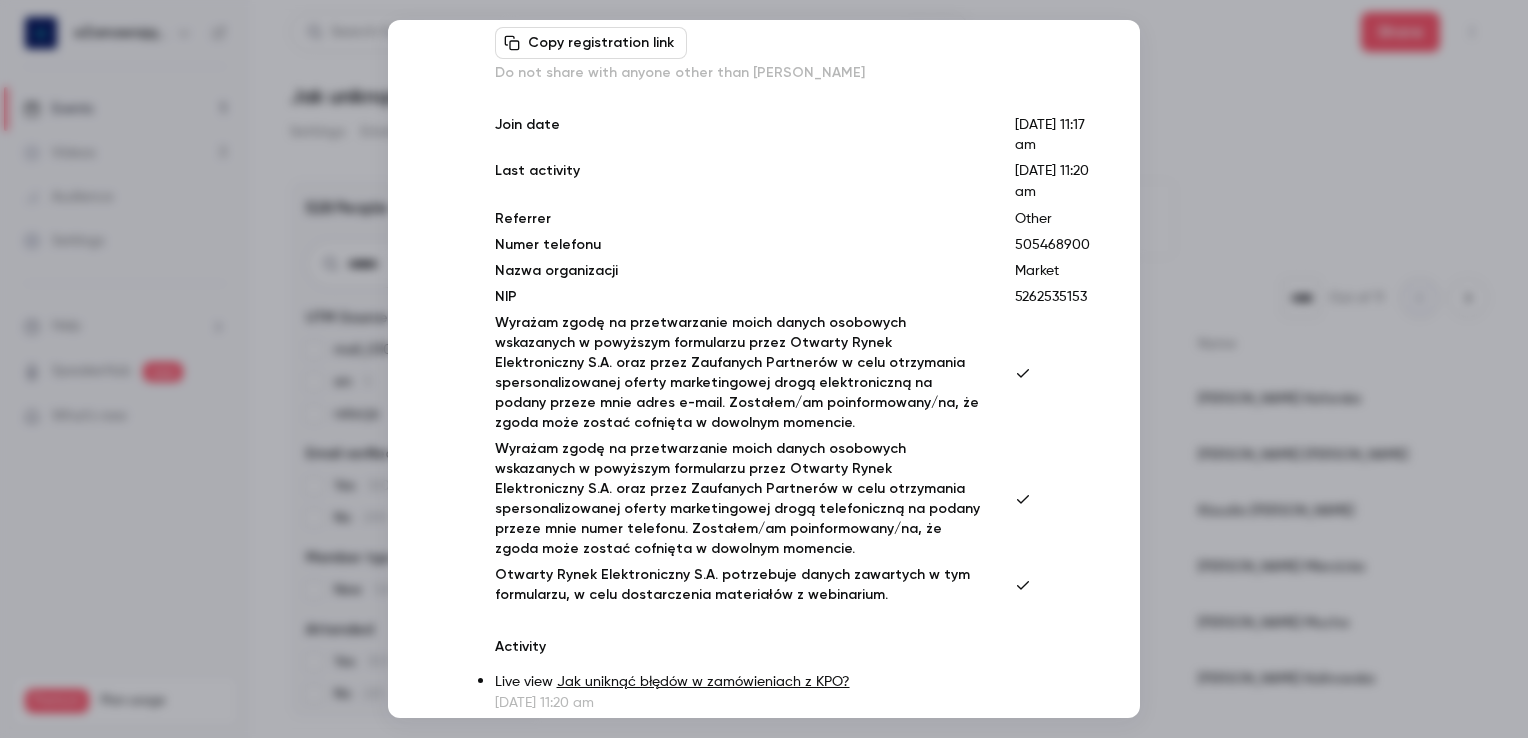 scroll, scrollTop: 0, scrollLeft: 0, axis: both 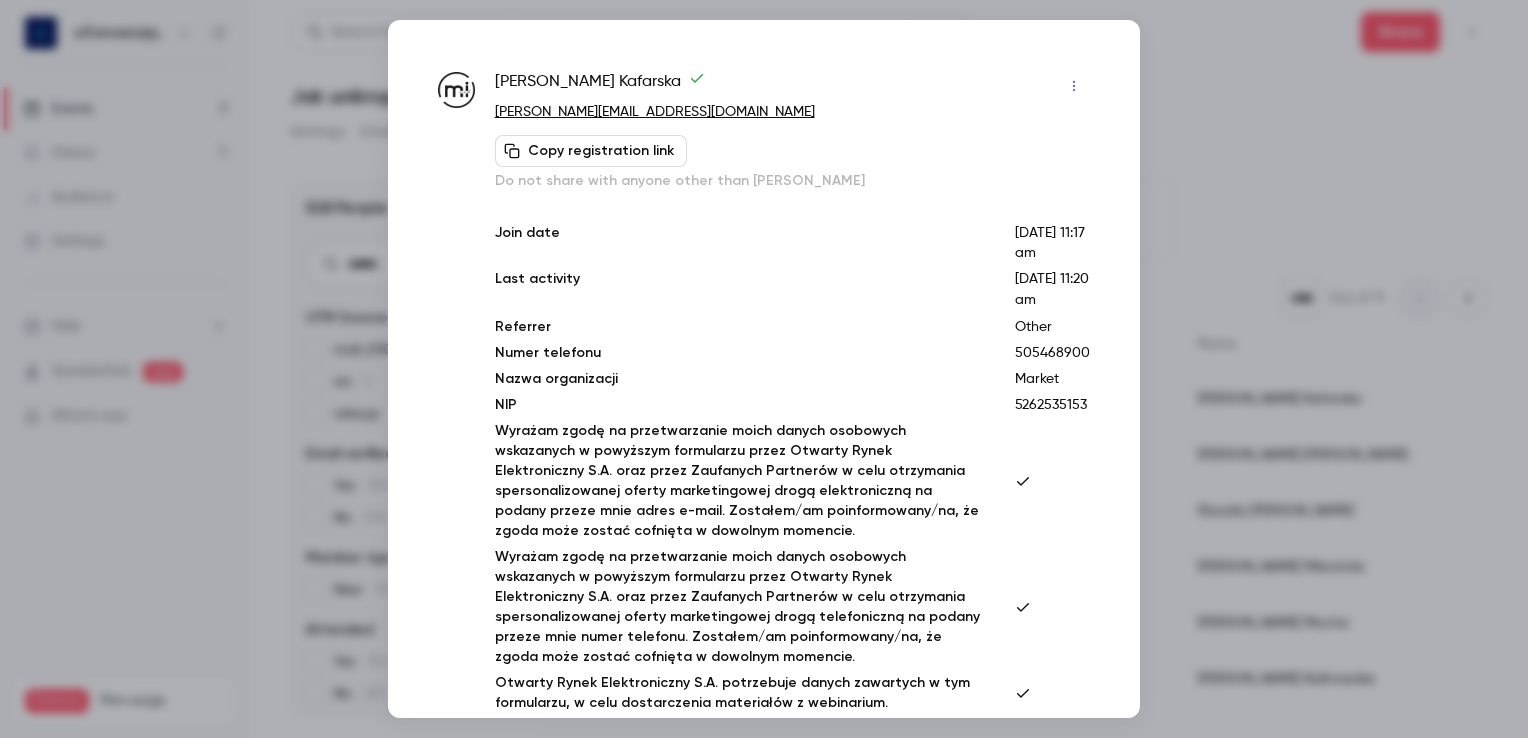click at bounding box center [764, 369] 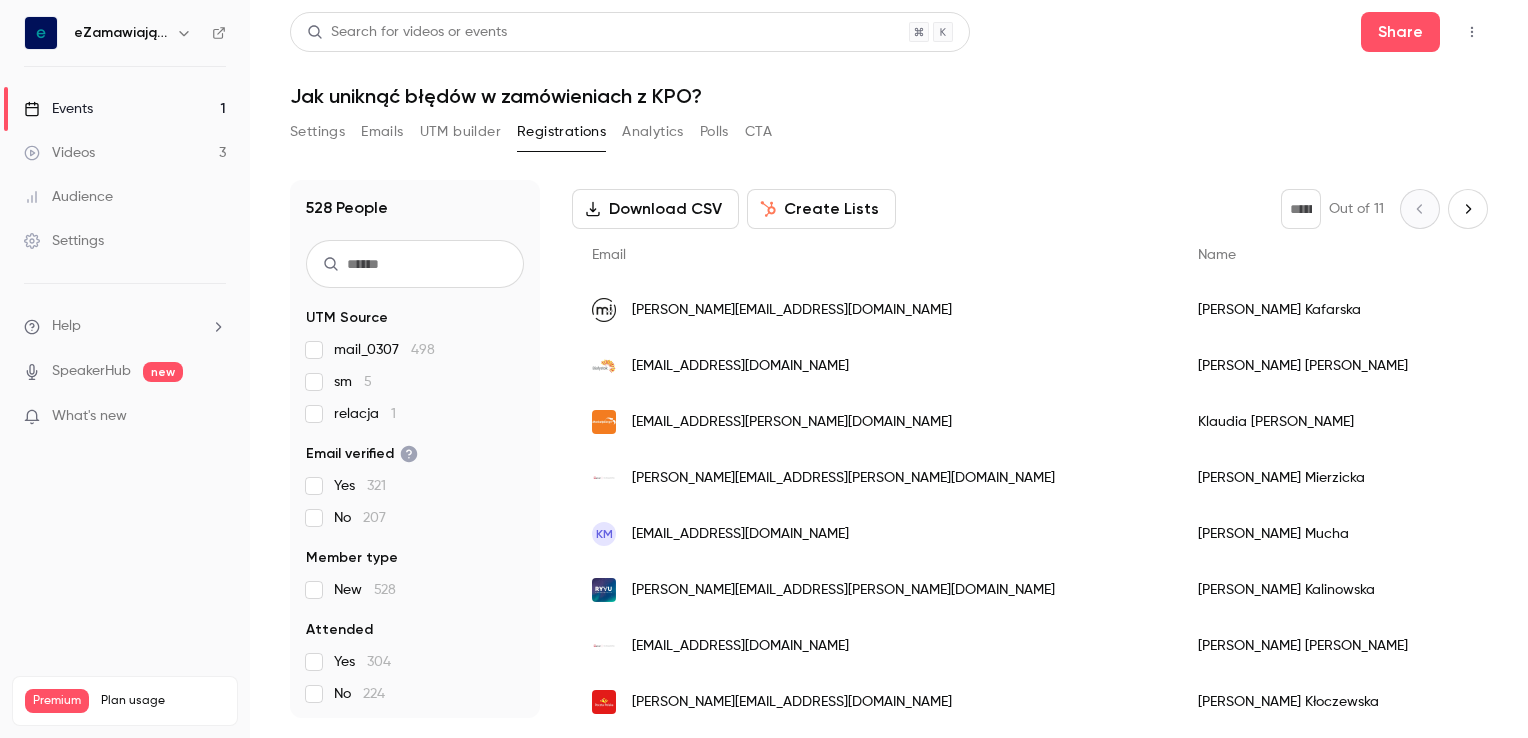 scroll, scrollTop: 0, scrollLeft: 0, axis: both 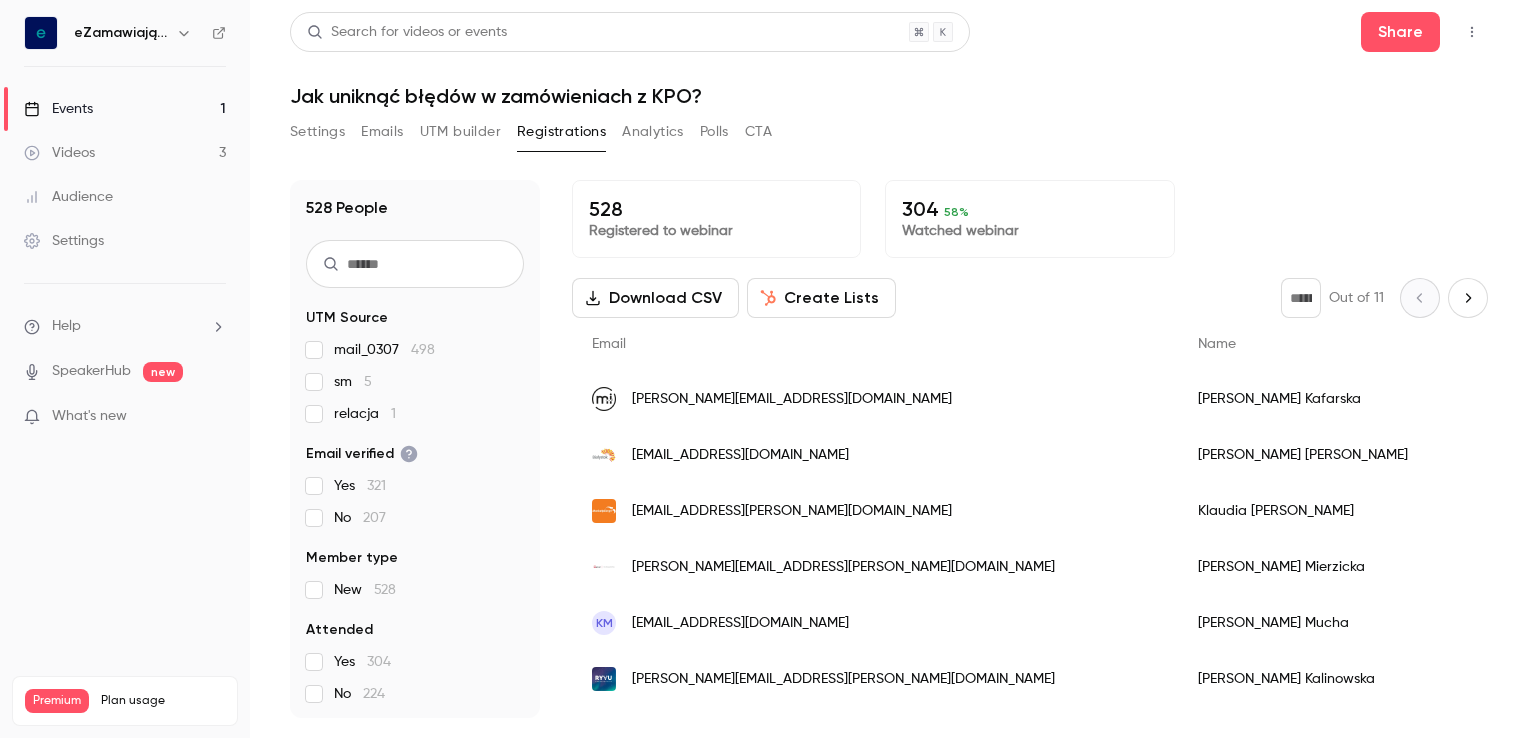 click on "Settings" at bounding box center [317, 132] 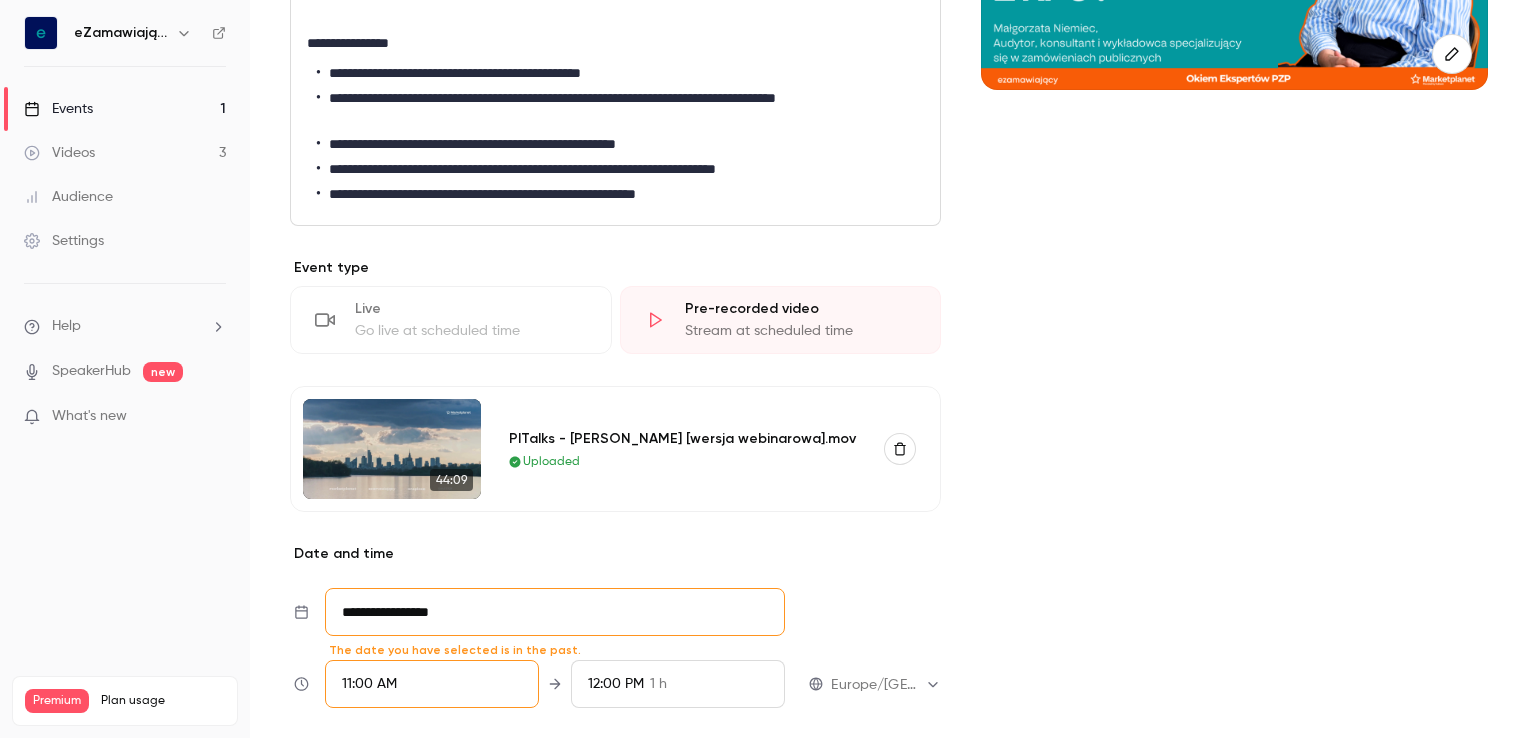 scroll, scrollTop: 0, scrollLeft: 0, axis: both 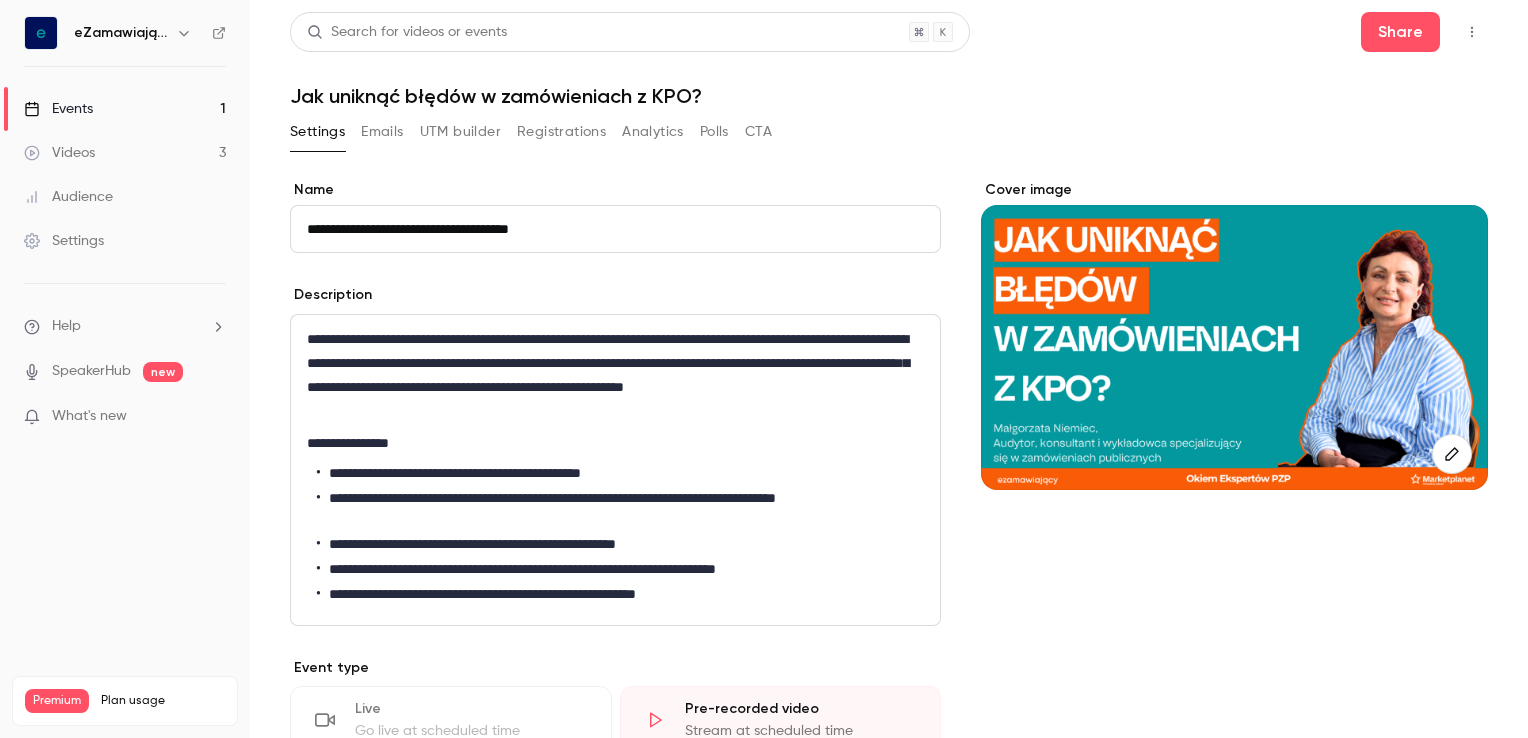 click on "Events" at bounding box center [58, 109] 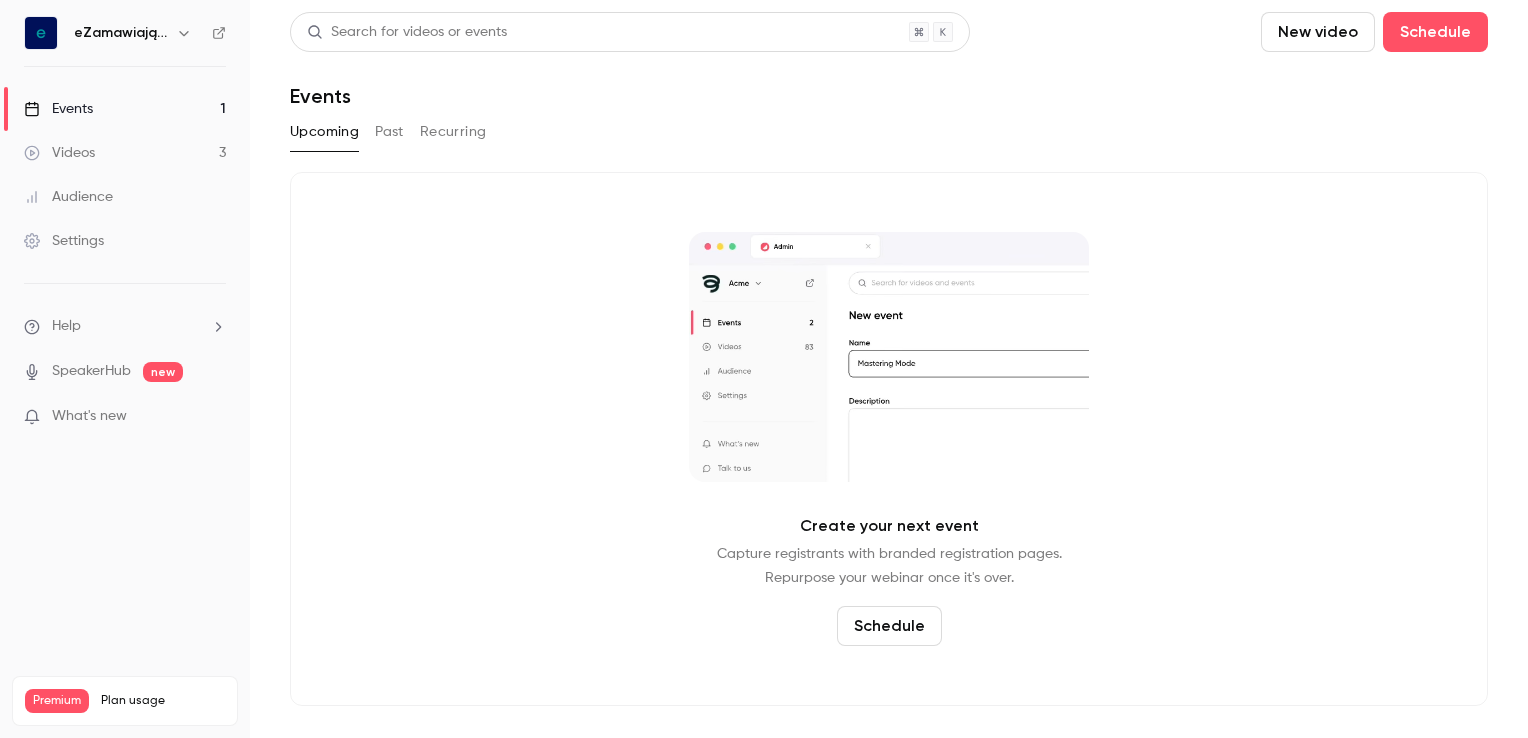 click on "Videos 3" at bounding box center (125, 153) 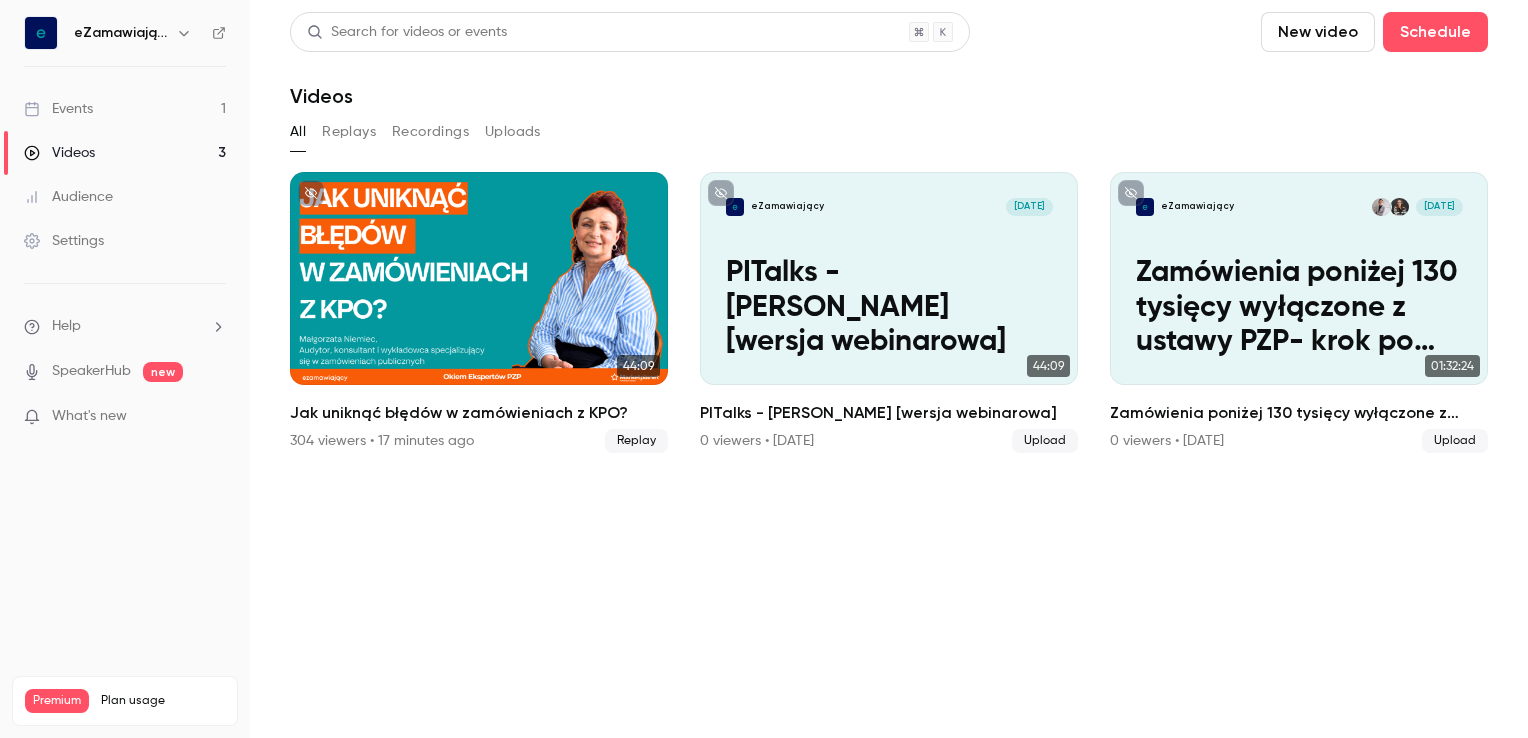 click on "Search for videos or events New video Schedule Videos All Replays Recordings Uploads 44:09 Jak uniknąć błędów w zamówieniach z KPO? 304 viewers • 17 minutes ago Replay eZamawiający Jul 7 PITalks - Małgorzata Niemiec [wersja webinarowa] 44:09 PITalks - Małgorzata Niemiec [wersja webinarowa] 0 viewers • 8 days ago Upload eZamawiający Jul 1 Zamówienia poniżej 130 tysięcy wyłączone z ustawy PZP- krok po kroku 01:32:24 Zamówienia poniżej 130 tysięcy wyłączone z ustawy PZP- krok po kroku 0 viewers • 14 days ago Upload" at bounding box center (889, 369) 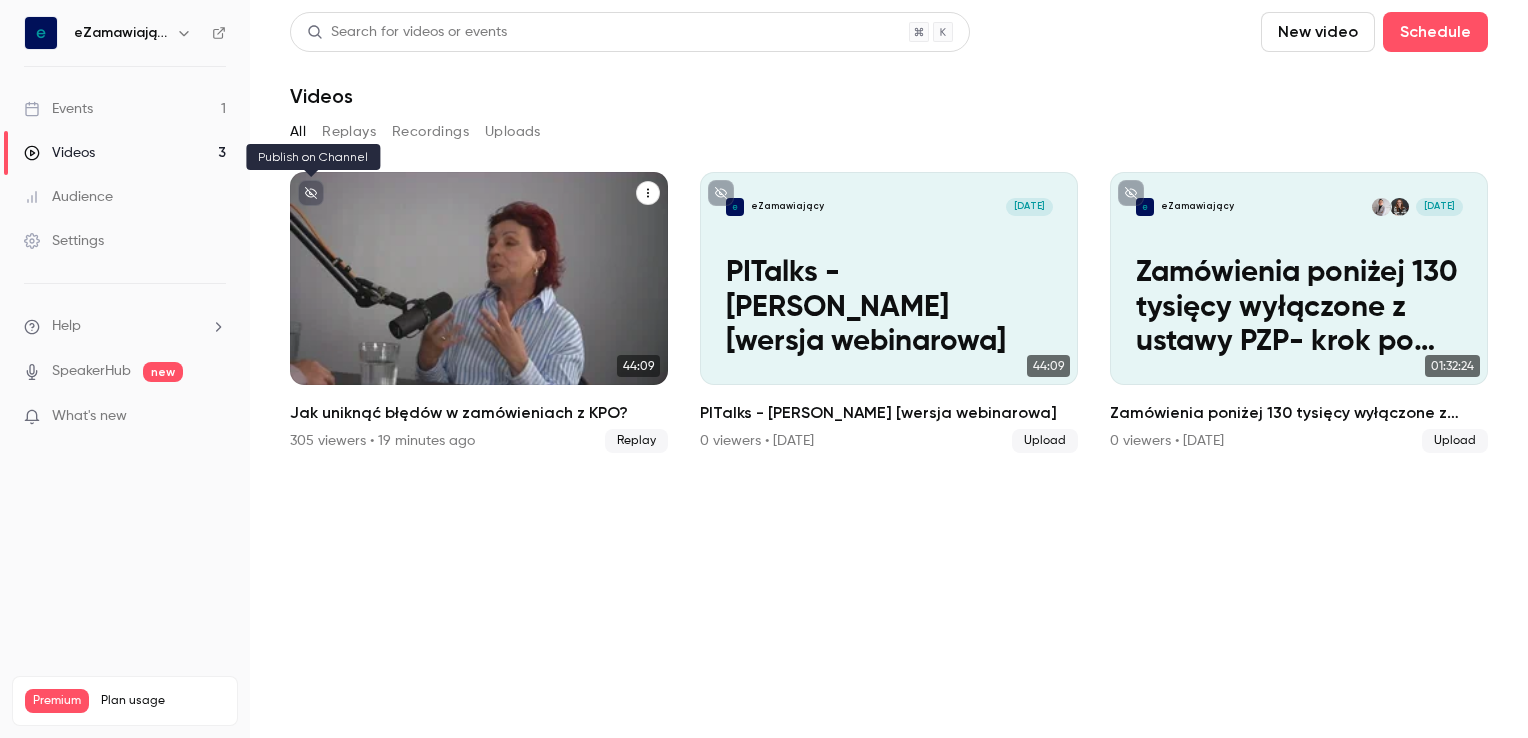 click 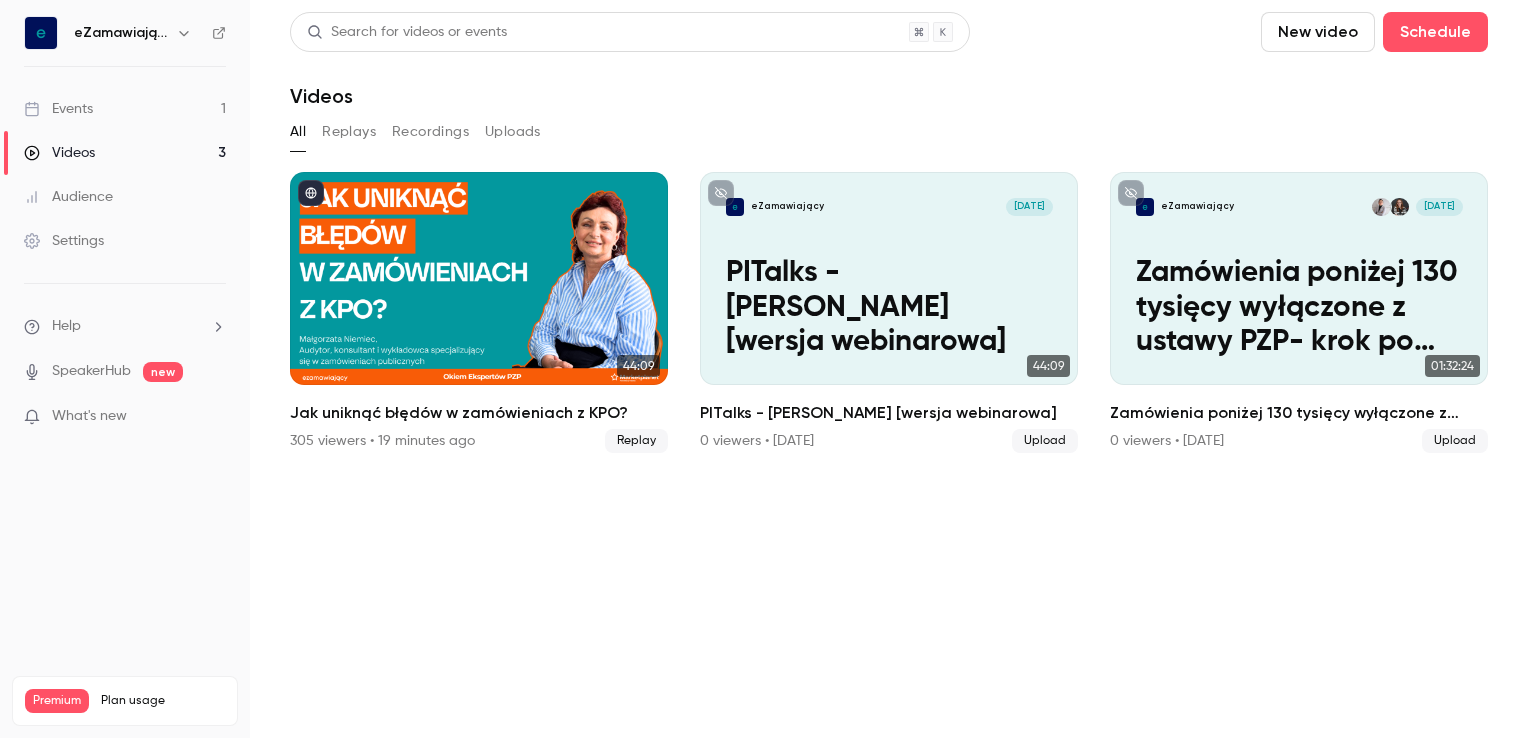 click on "Search for videos or events New video Schedule Videos All Replays Recordings Uploads 44:09 Jak uniknąć błędów w zamówieniach z KPO? 305 viewers • 19 minutes ago Replay eZamawiający Jul 7 PITalks - Małgorzata Niemiec [wersja webinarowa] 44:09 PITalks - Małgorzata Niemiec [wersja webinarowa] 0 viewers • 8 days ago Upload eZamawiający Jul 1 Zamówienia poniżej 130 tysięcy wyłączone z ustawy PZP- krok po kroku 01:32:24 Zamówienia poniżej 130 tysięcy wyłączone z ustawy PZP- krok po kroku 0 viewers • 14 days ago Upload" at bounding box center [889, 369] 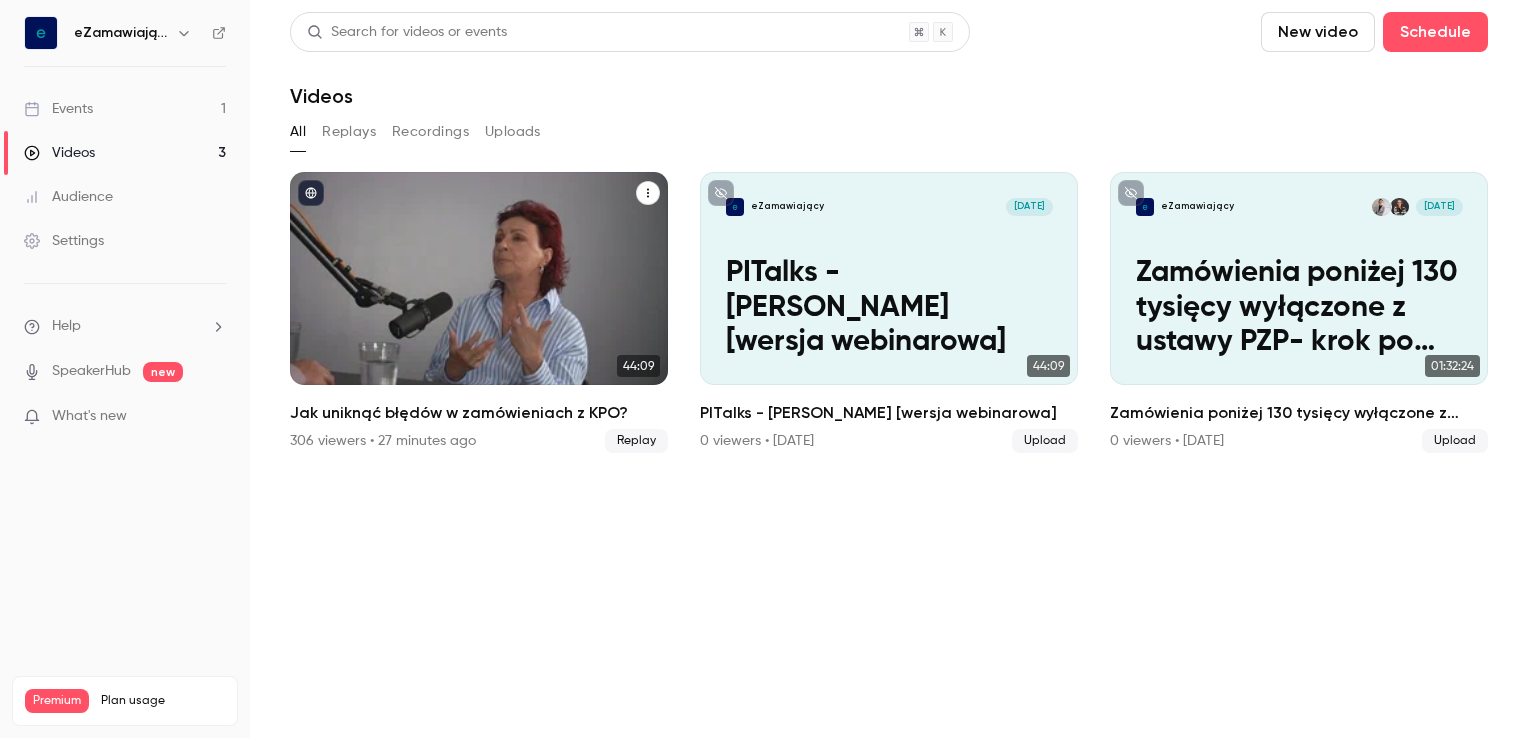 click on "Jak uniknąć błędów w zamówieniach z KPO?" at bounding box center (479, 413) 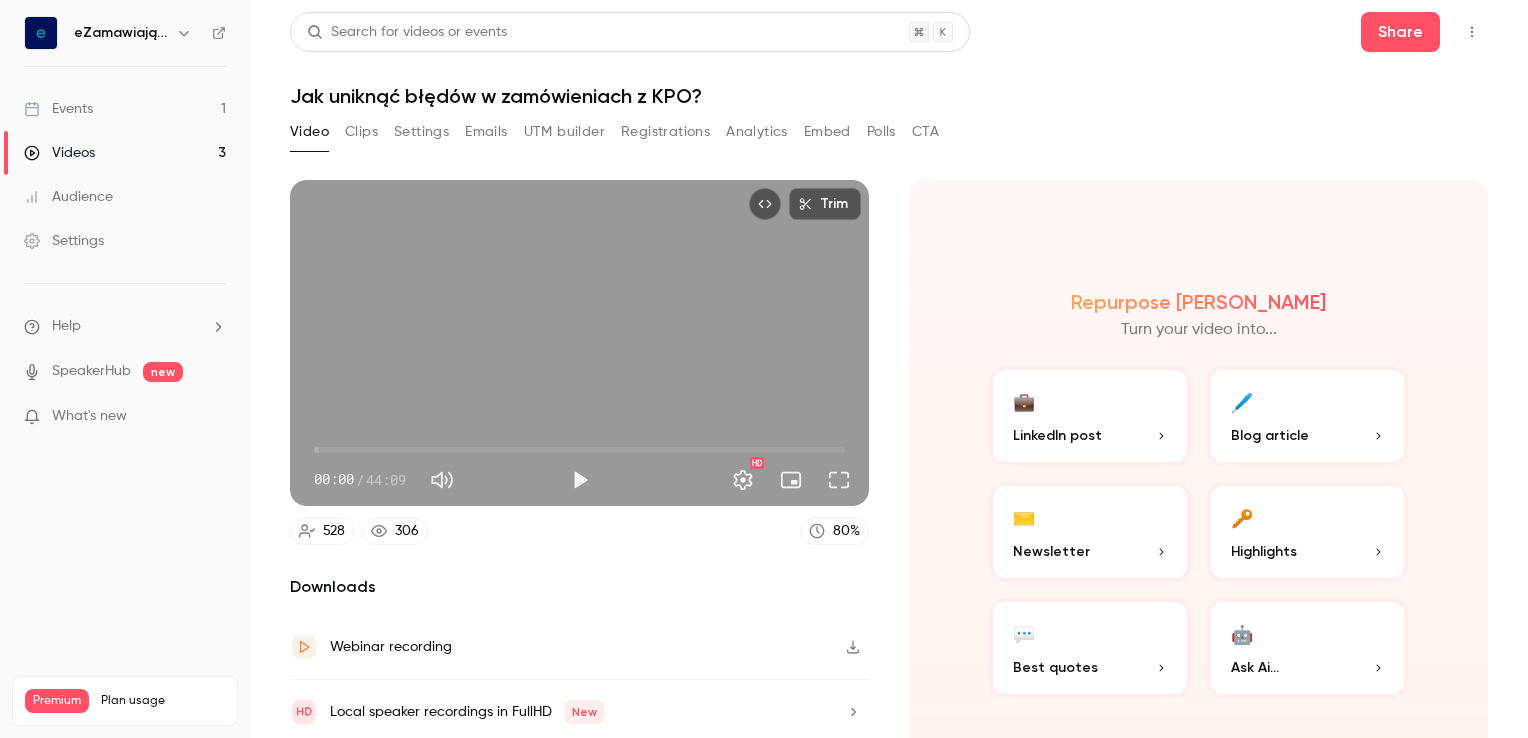 click on "Registrations" at bounding box center (665, 132) 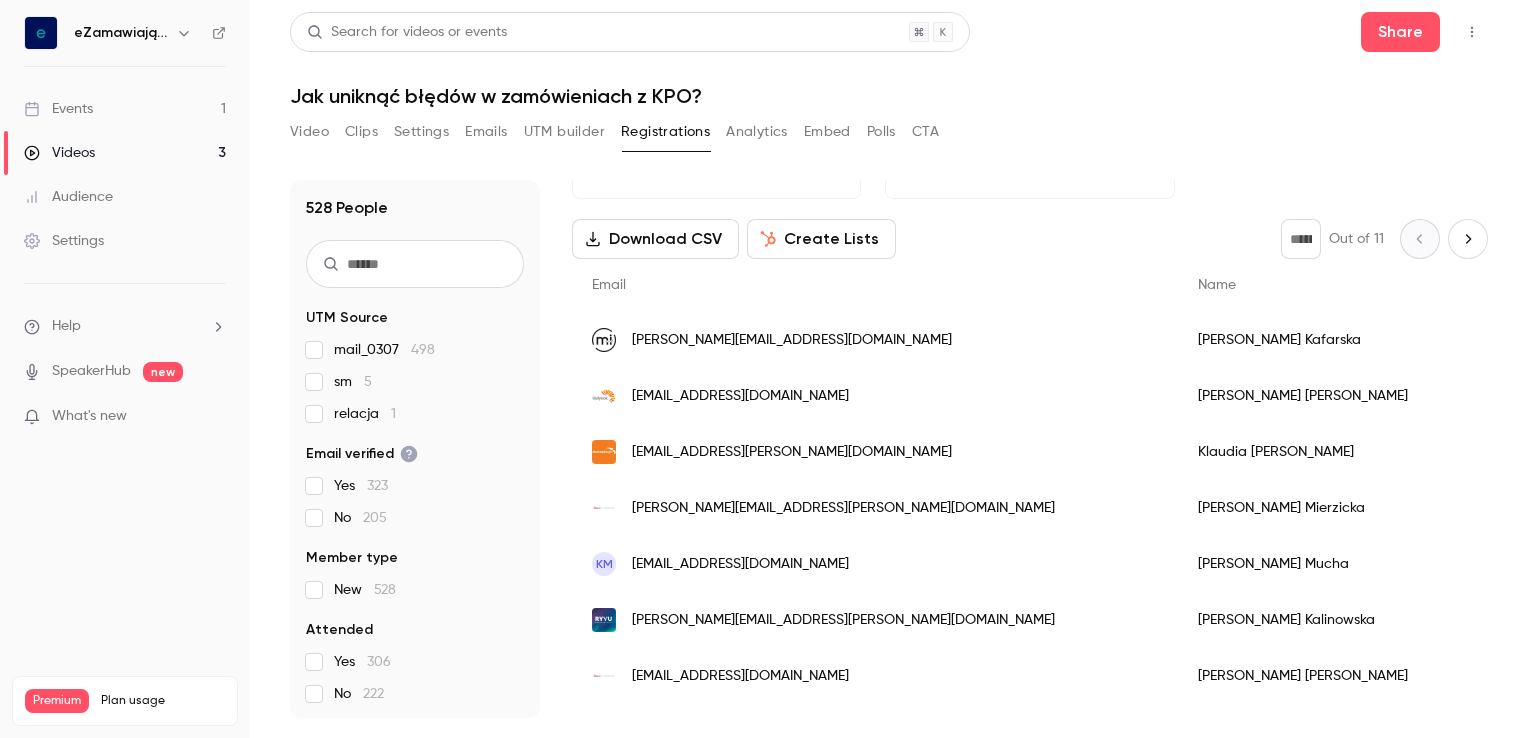 scroll, scrollTop: 0, scrollLeft: 0, axis: both 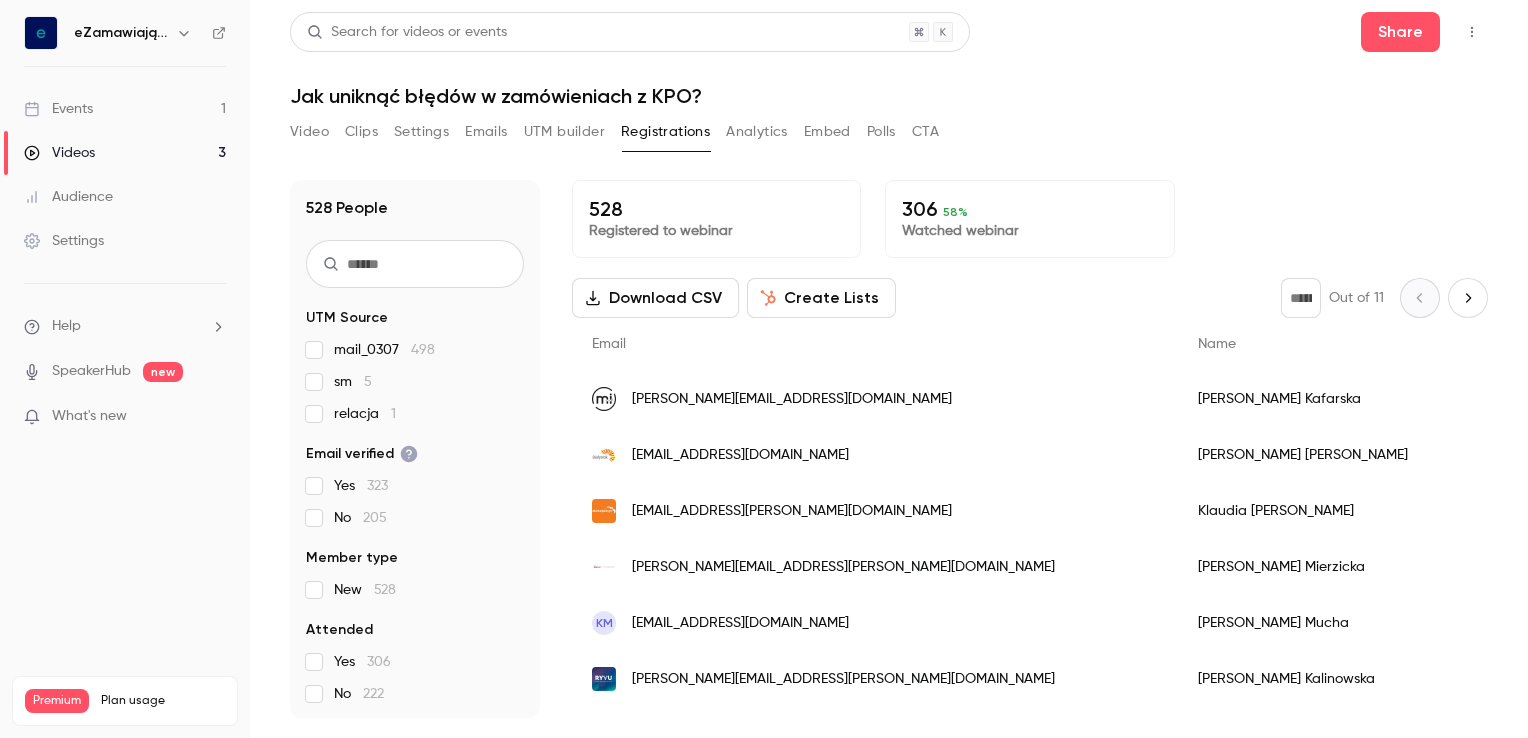click on "CTA" at bounding box center [925, 132] 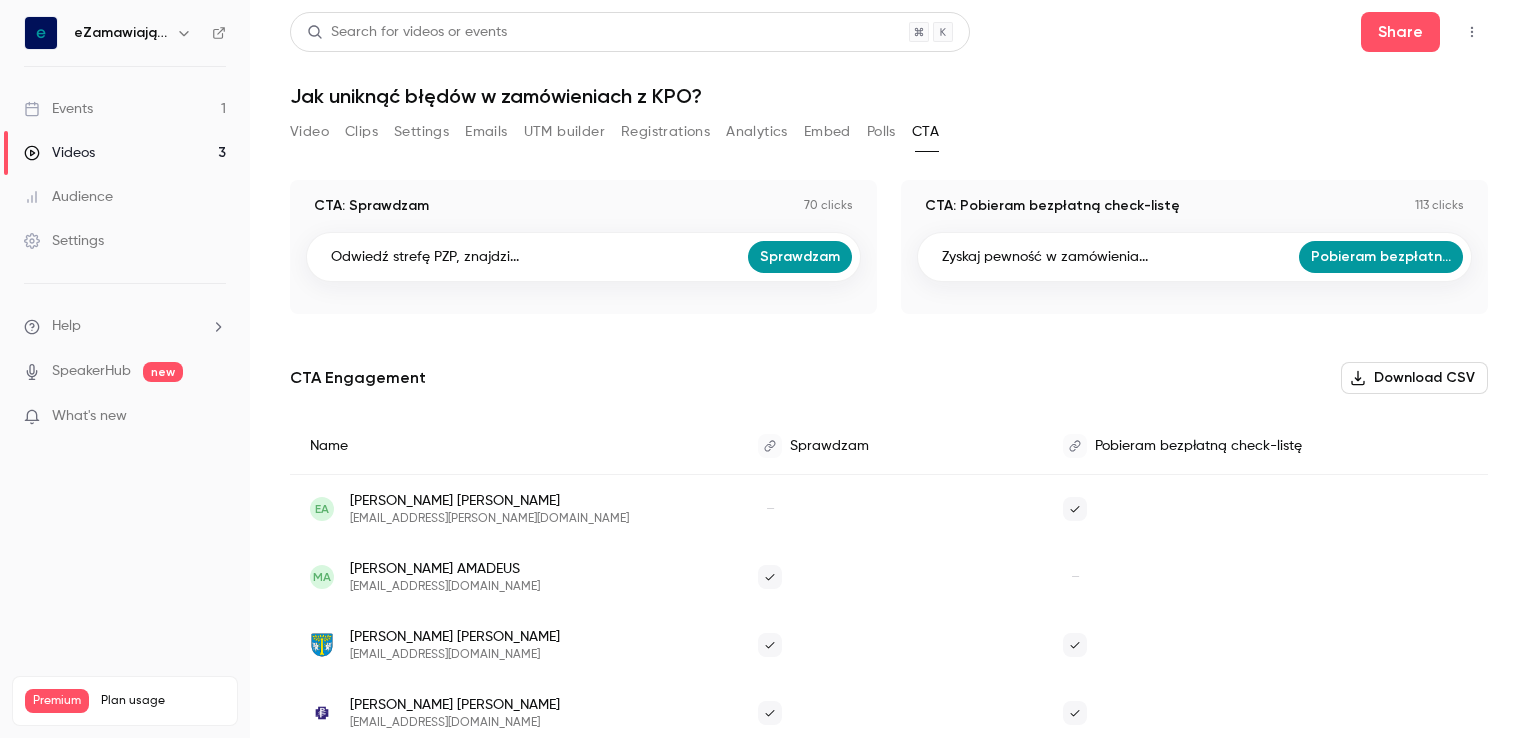 click on "Events 1" at bounding box center (125, 109) 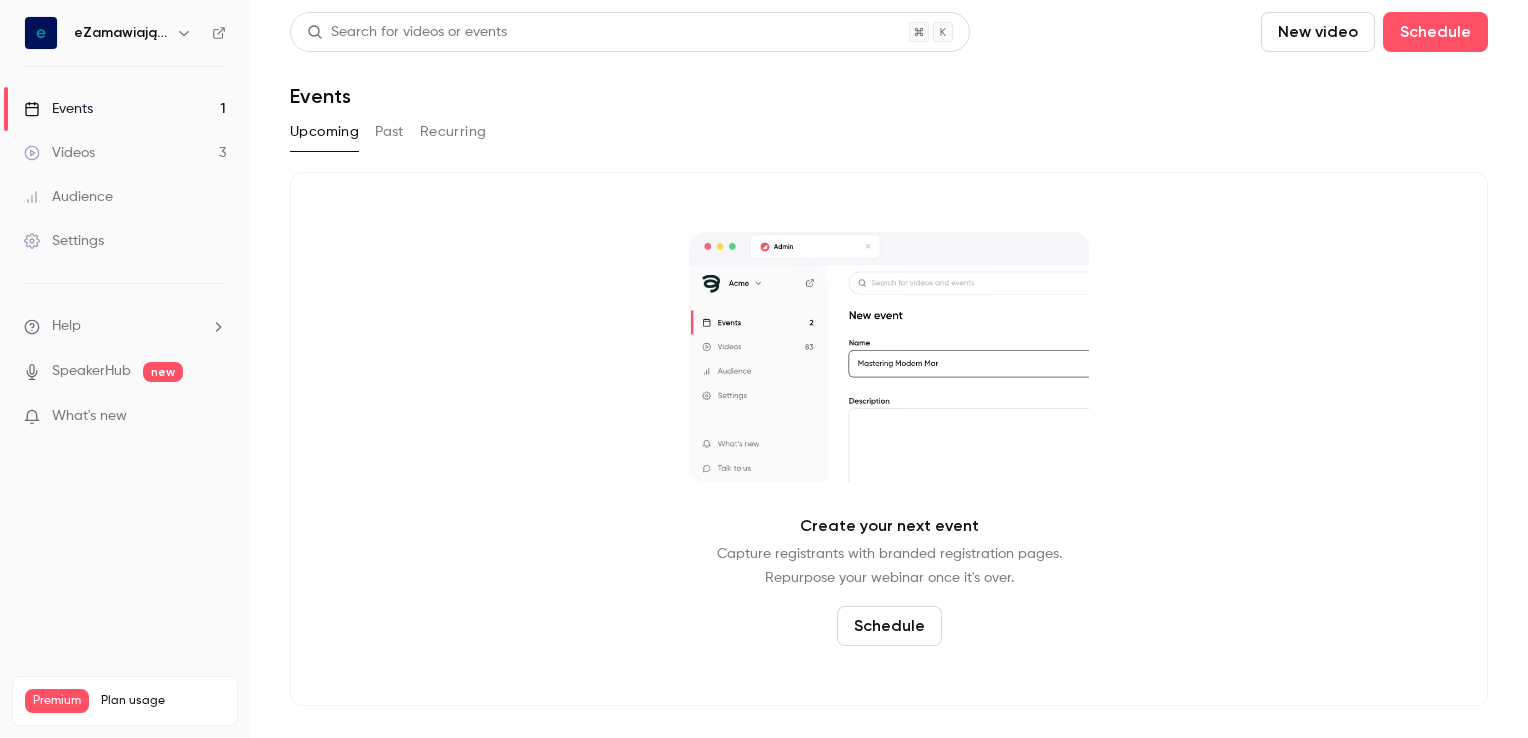 click on "Past" at bounding box center [389, 132] 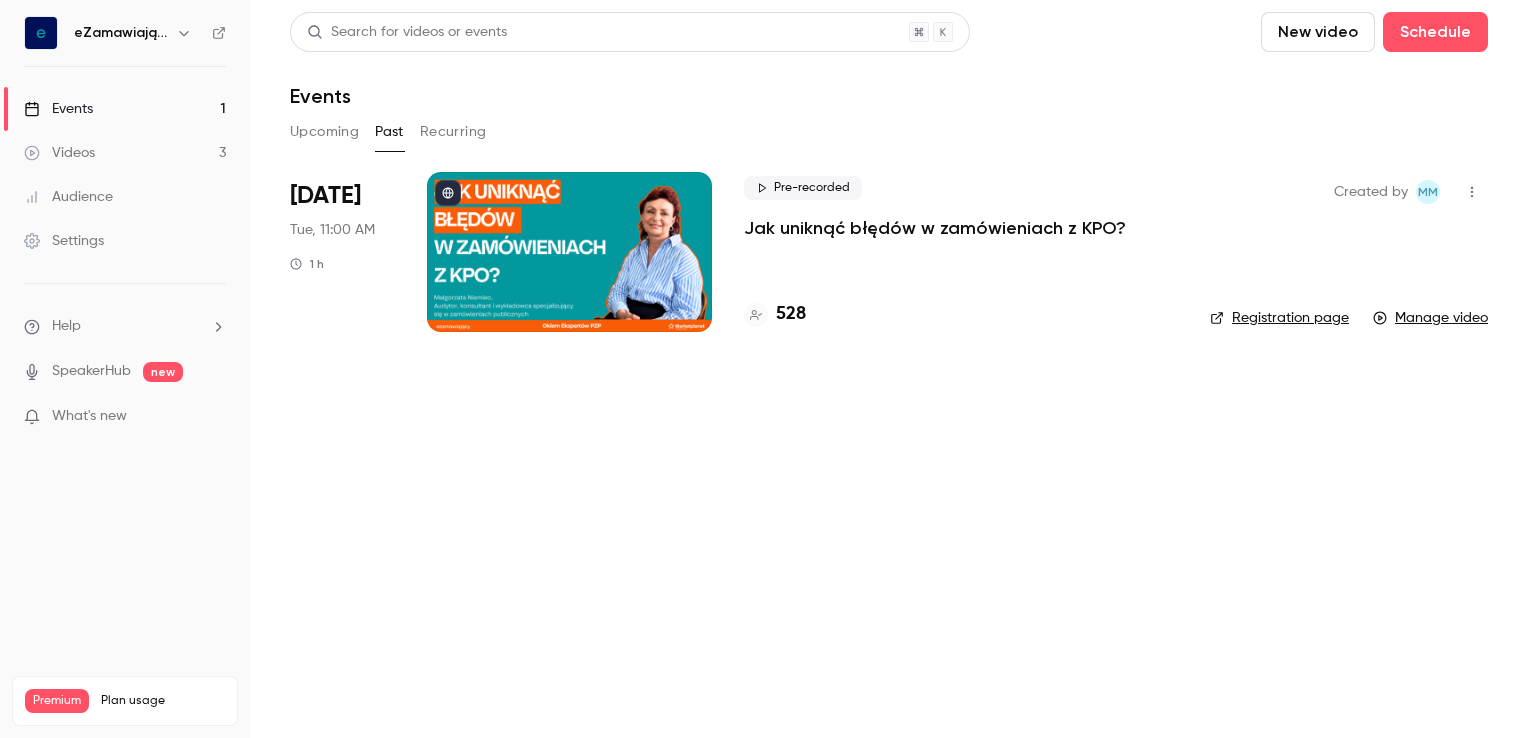 click on "Videos 3" at bounding box center (125, 153) 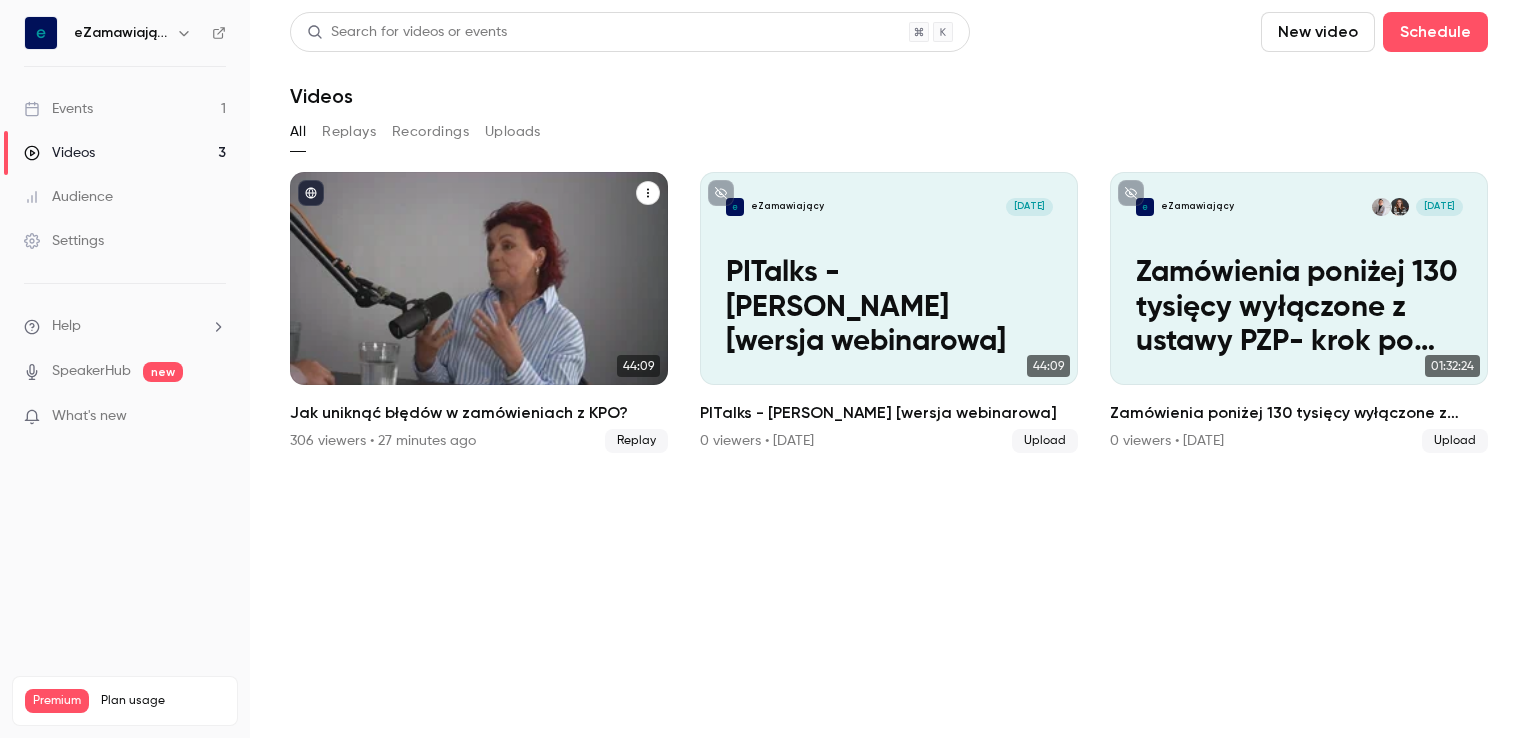 click on "Jak uniknąć błędów w zamówieniach z KPO?" at bounding box center (479, 413) 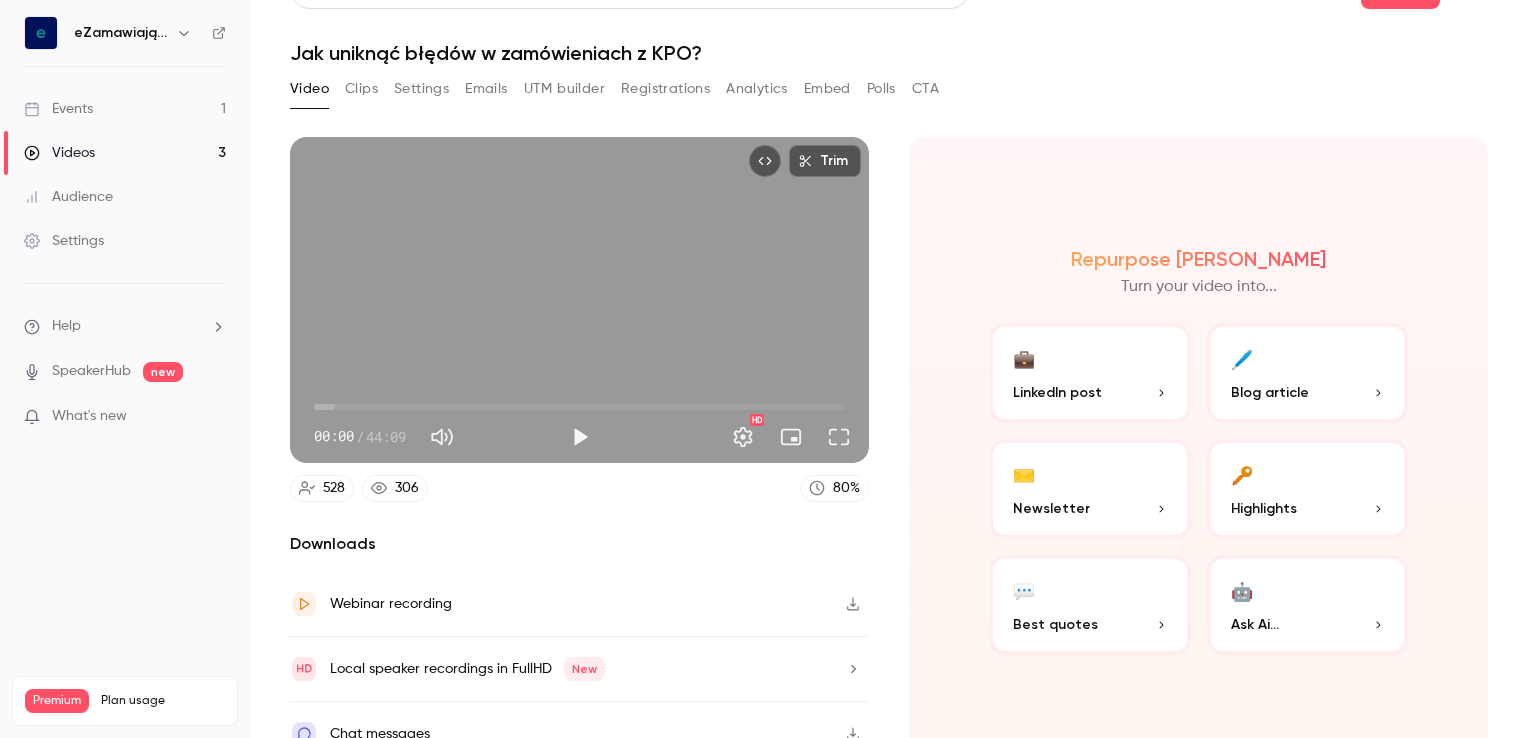 scroll, scrollTop: 65, scrollLeft: 0, axis: vertical 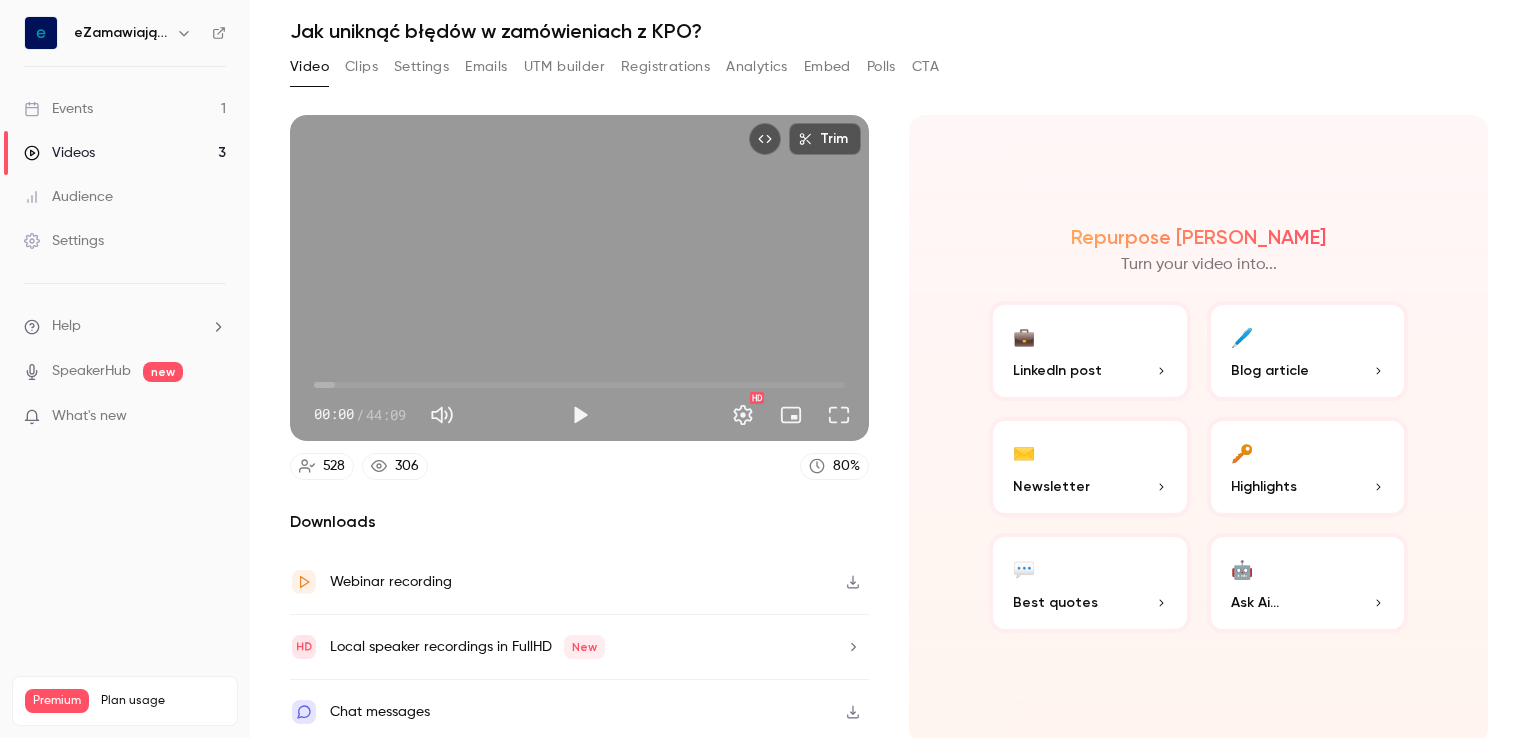 click on "Analytics" at bounding box center [757, 67] 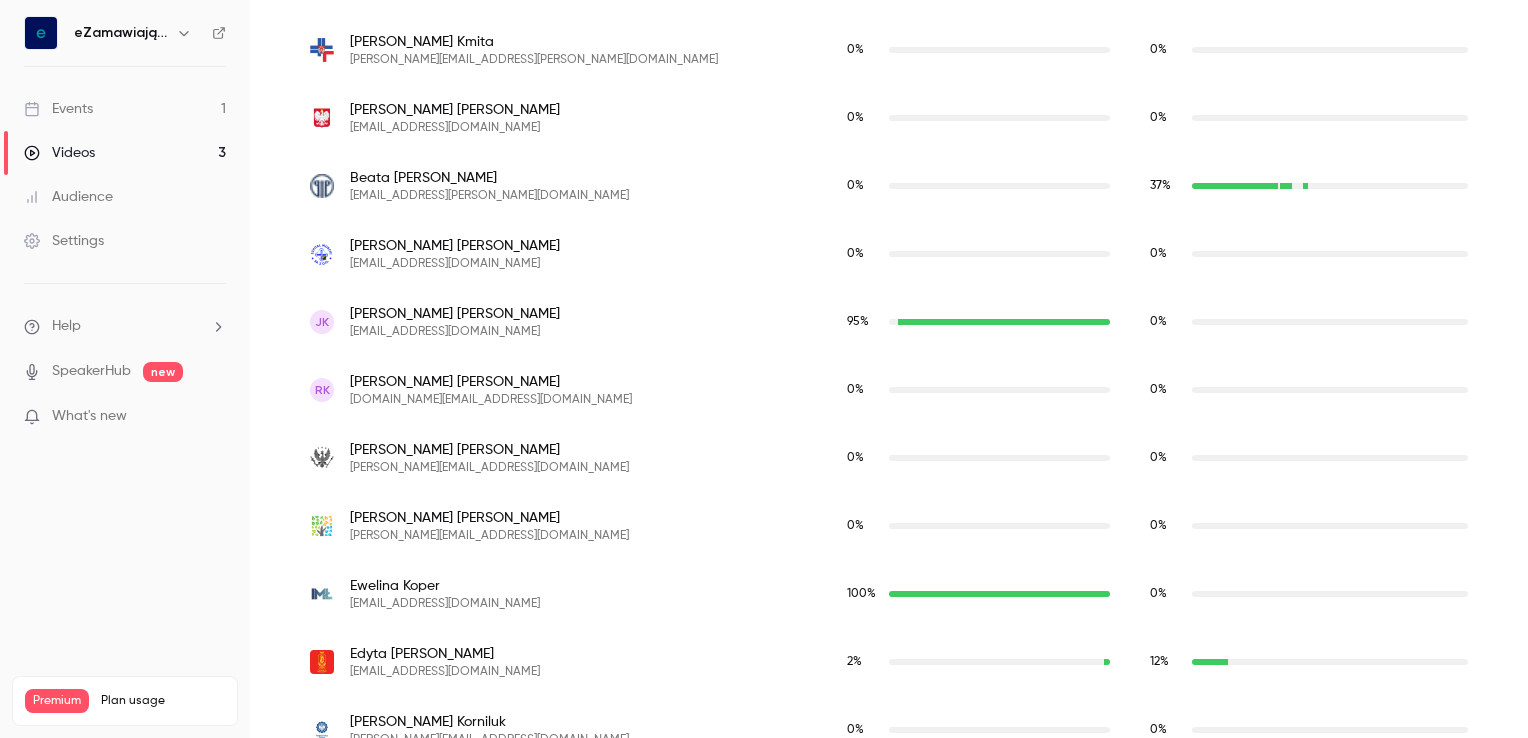 scroll, scrollTop: 14002, scrollLeft: 0, axis: vertical 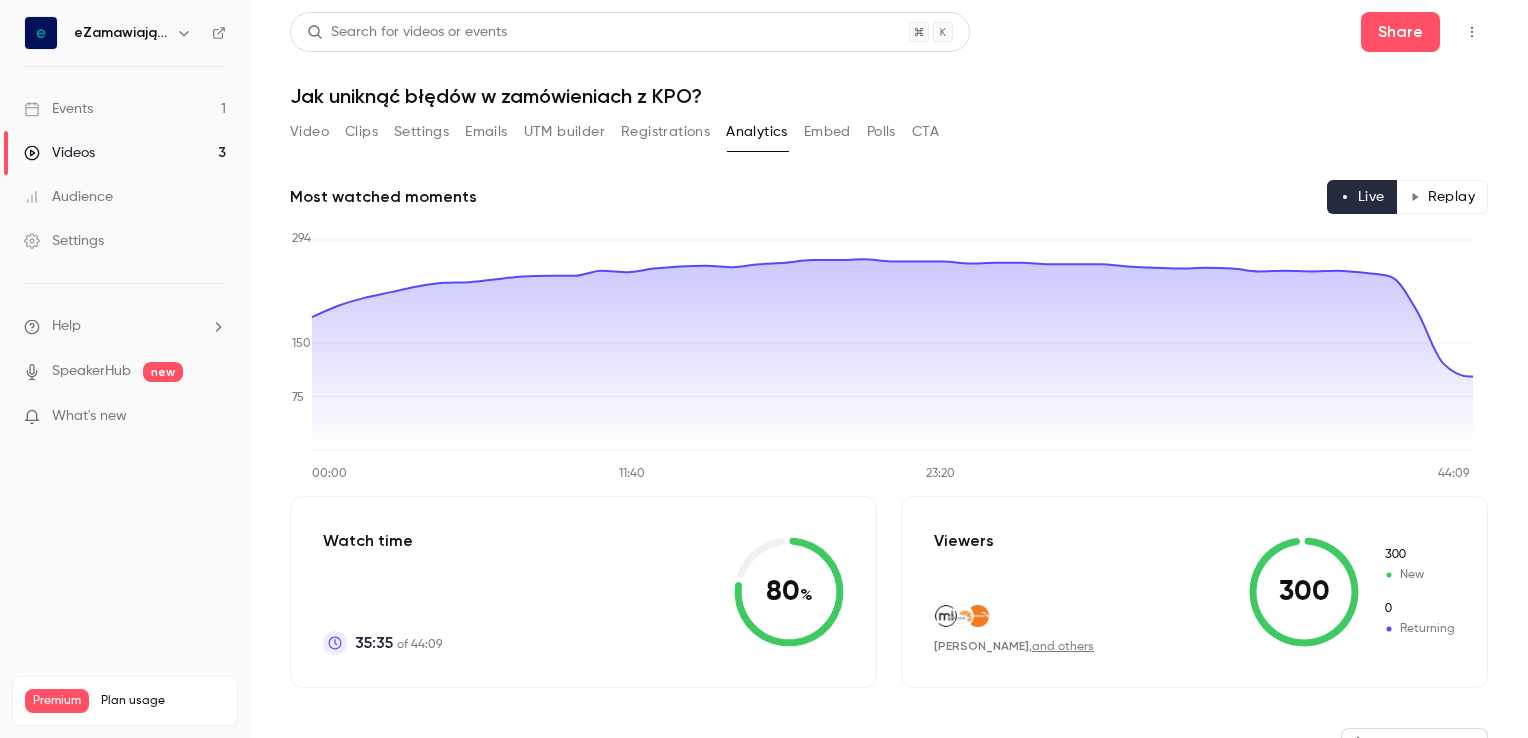 click on "Search for videos or events Share Jak uniknąć błędów w zamówieniach z KPO?" at bounding box center [889, 60] 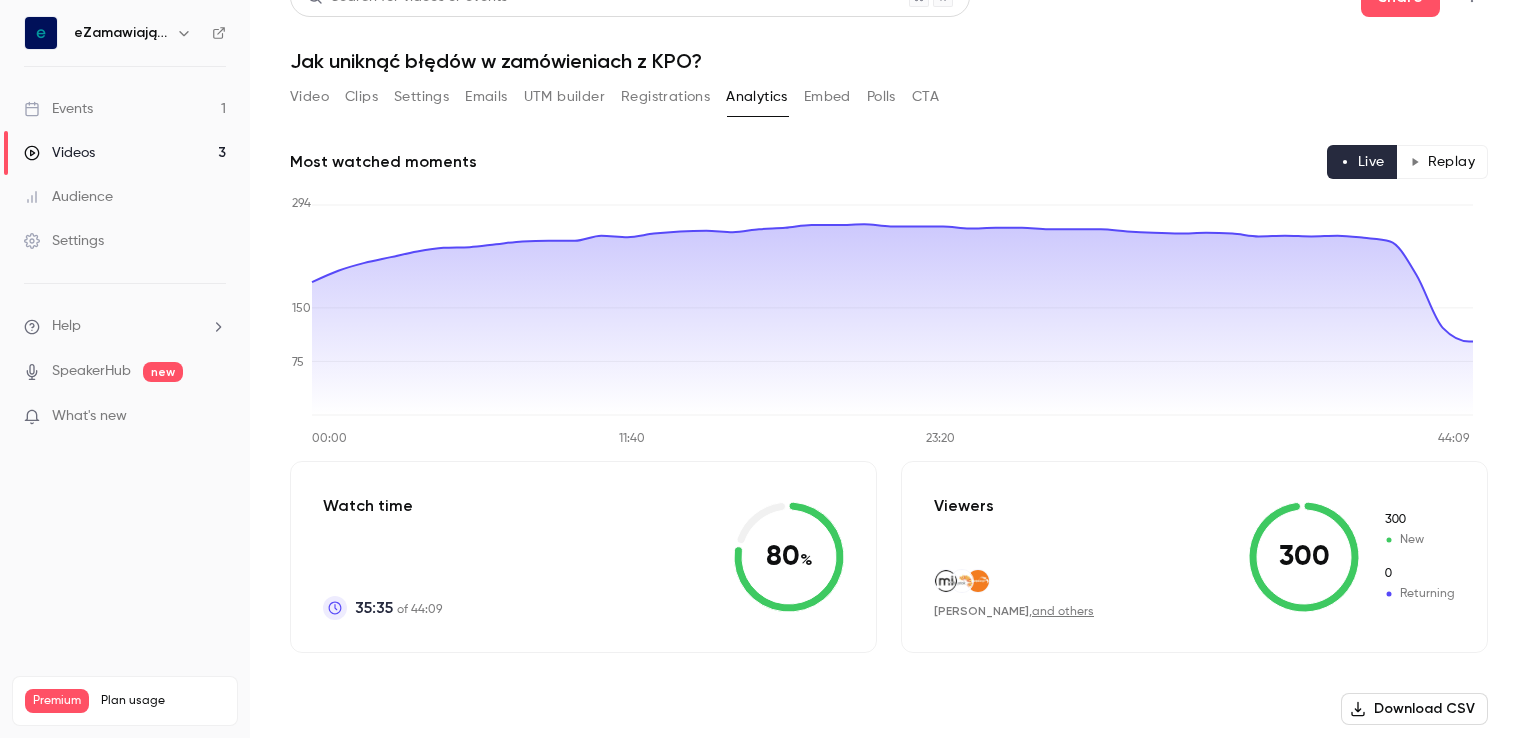 scroll, scrollTop: 0, scrollLeft: 0, axis: both 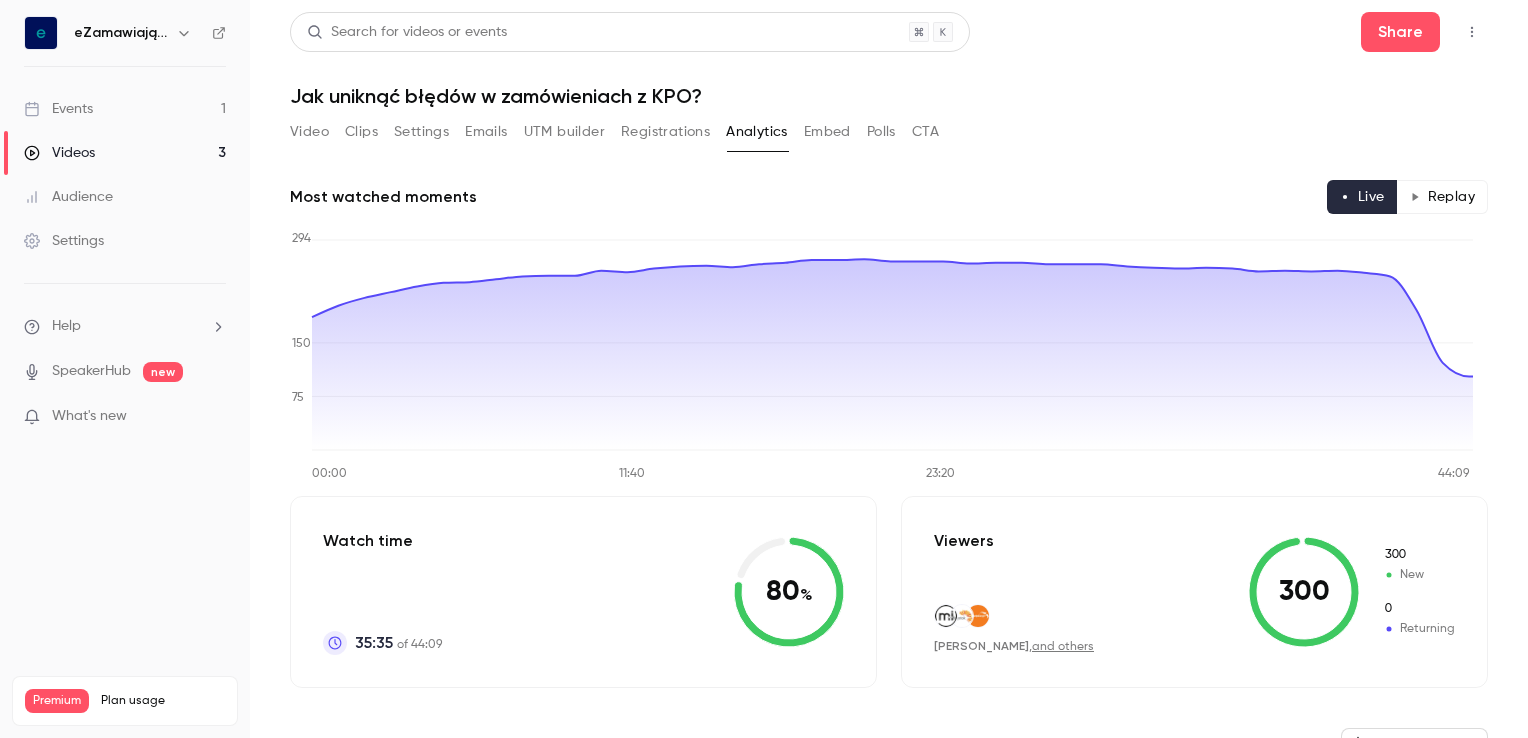 click on "Registrations" at bounding box center (665, 132) 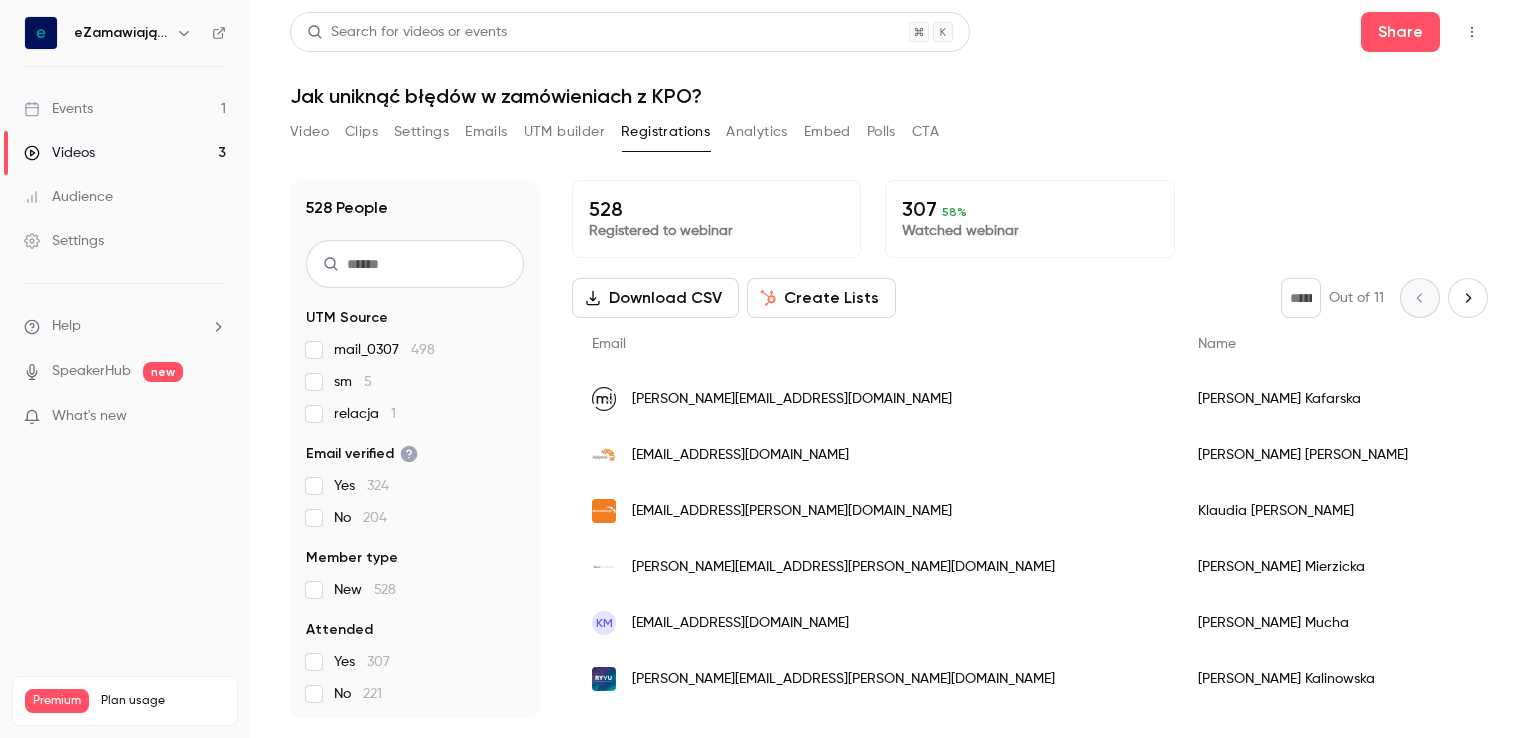 click on "Download CSV" at bounding box center [655, 298] 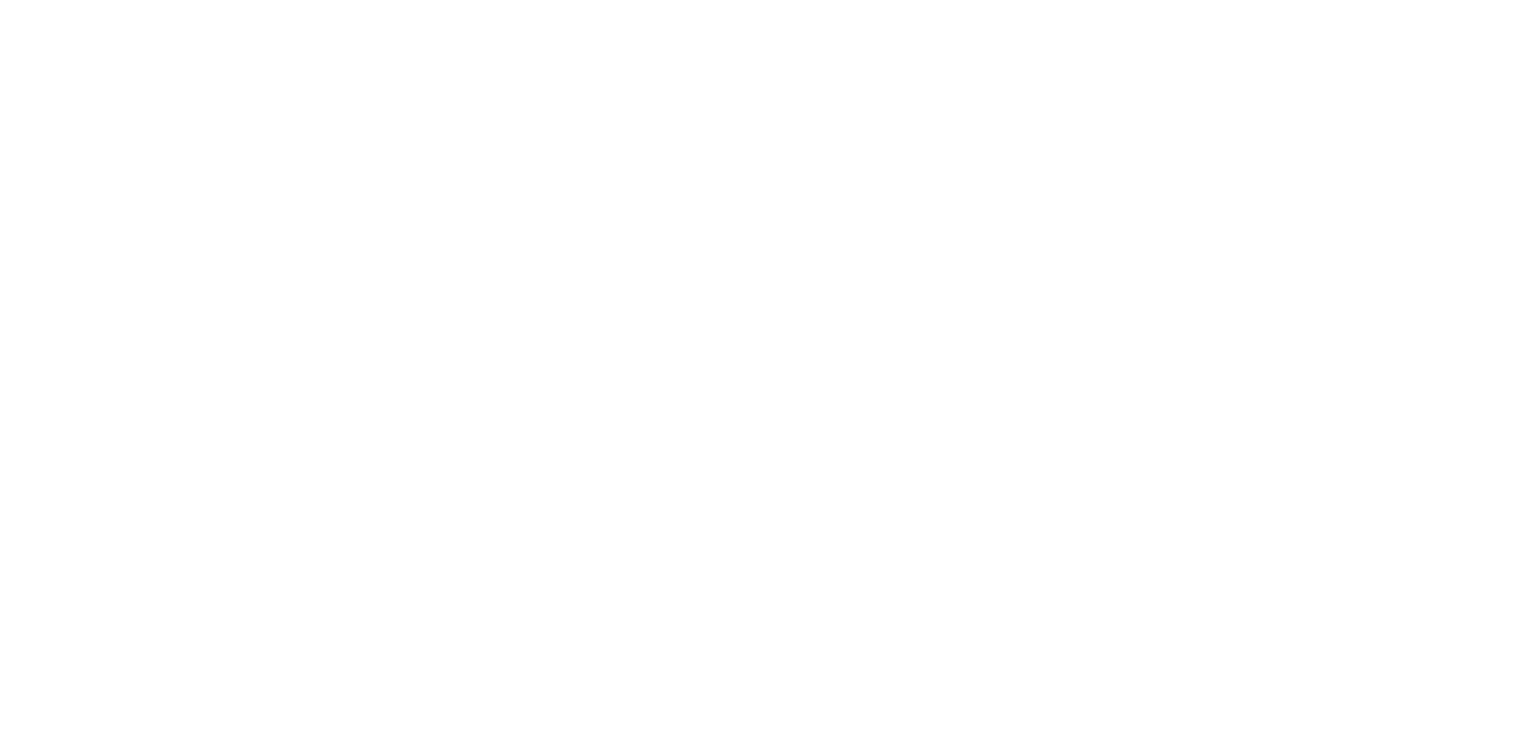 scroll, scrollTop: 0, scrollLeft: 0, axis: both 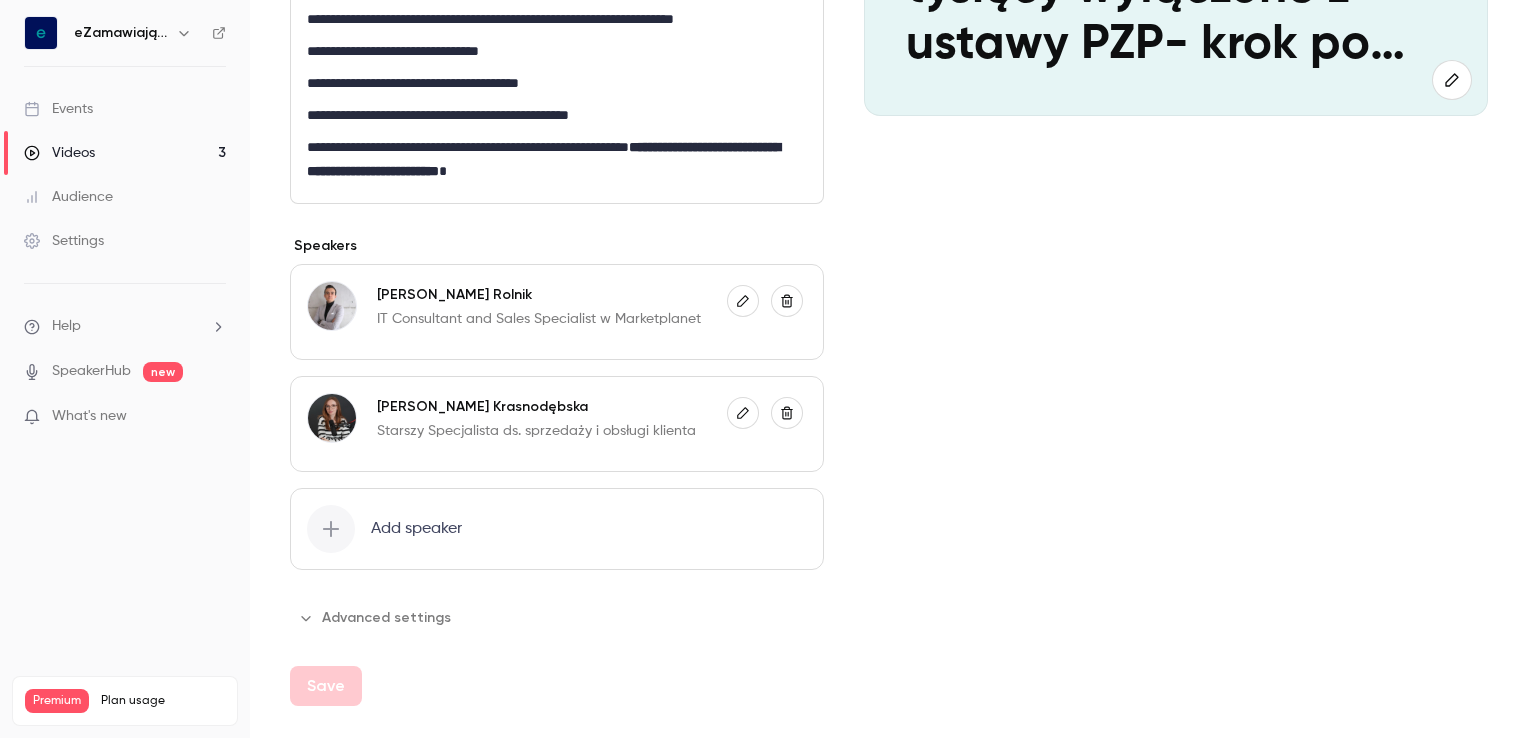 click on "Cover image eZamawiający Jul 1 Zamówienia poniżej 130 tysięcy wyłączone z ustawy PZP- krok po kroku" at bounding box center (1176, 203) 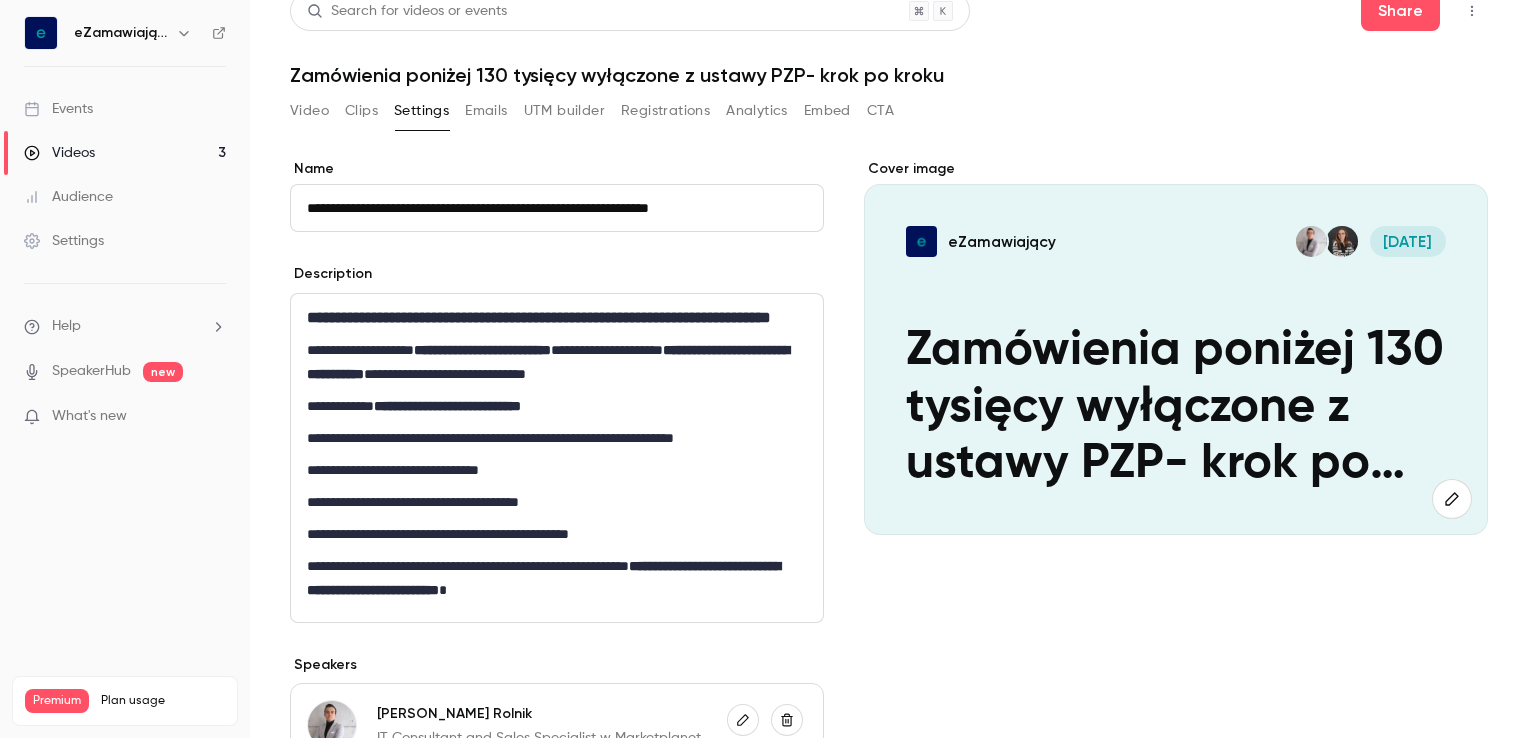scroll, scrollTop: 0, scrollLeft: 0, axis: both 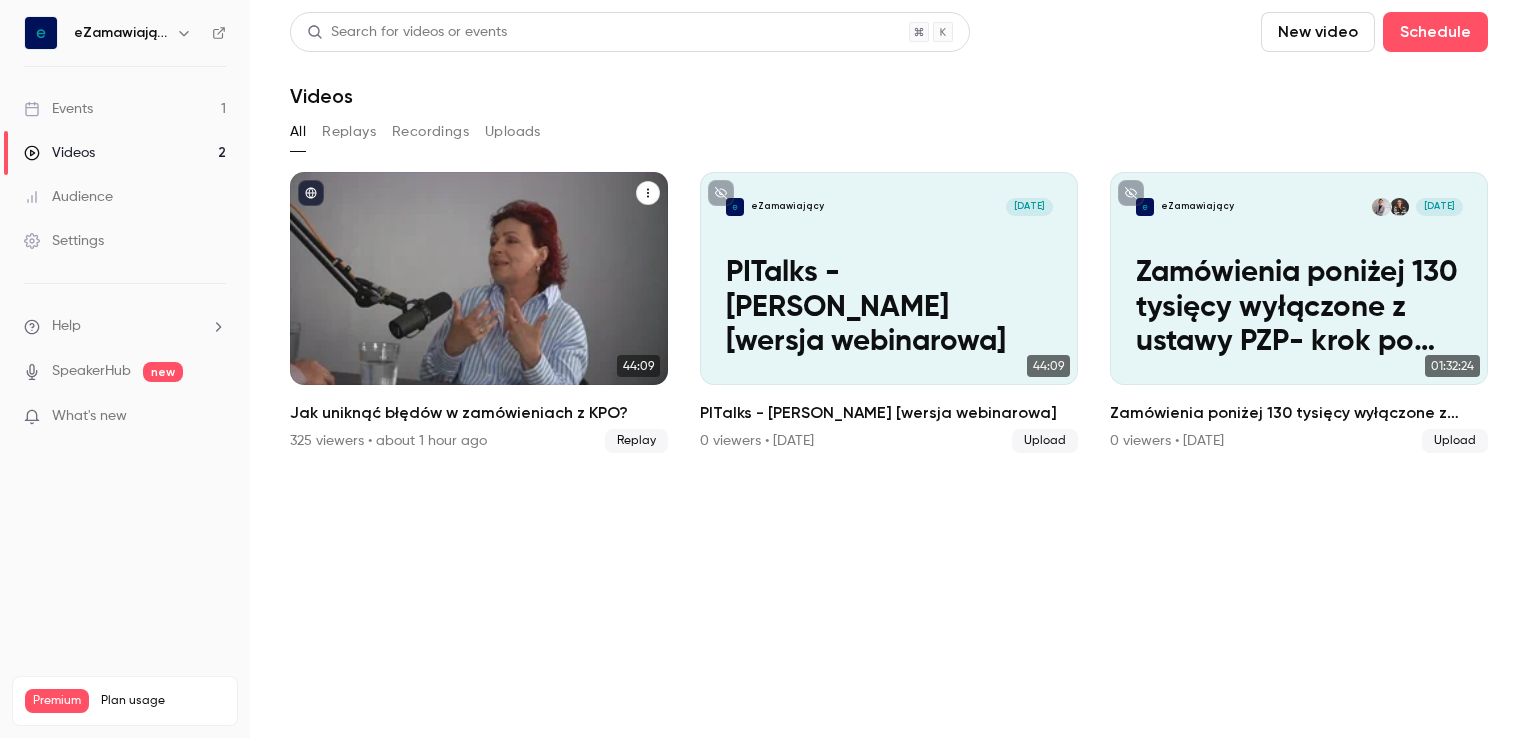 click on "Jak uniknąć błędów w zamówieniach z KPO?" at bounding box center [479, 413] 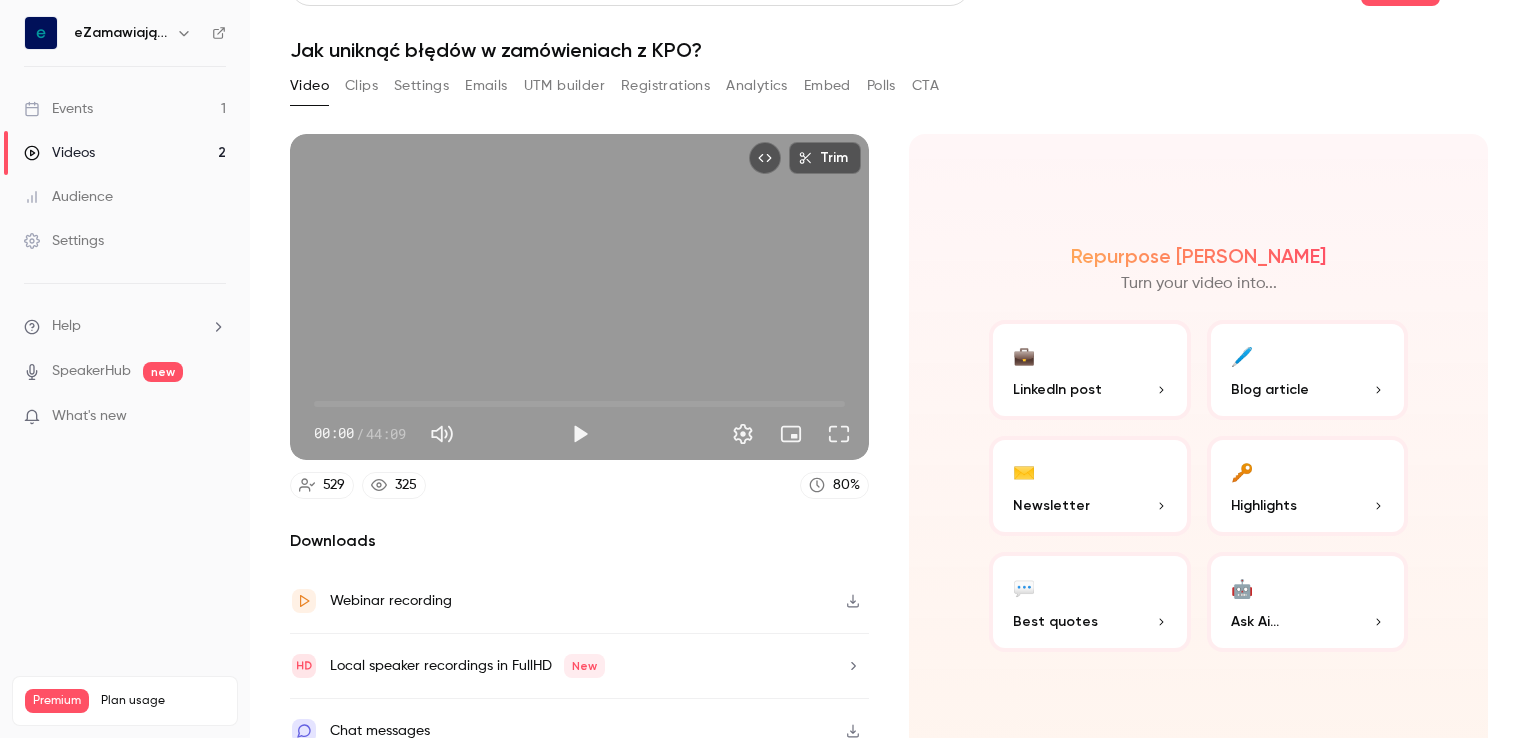 scroll, scrollTop: 65, scrollLeft: 0, axis: vertical 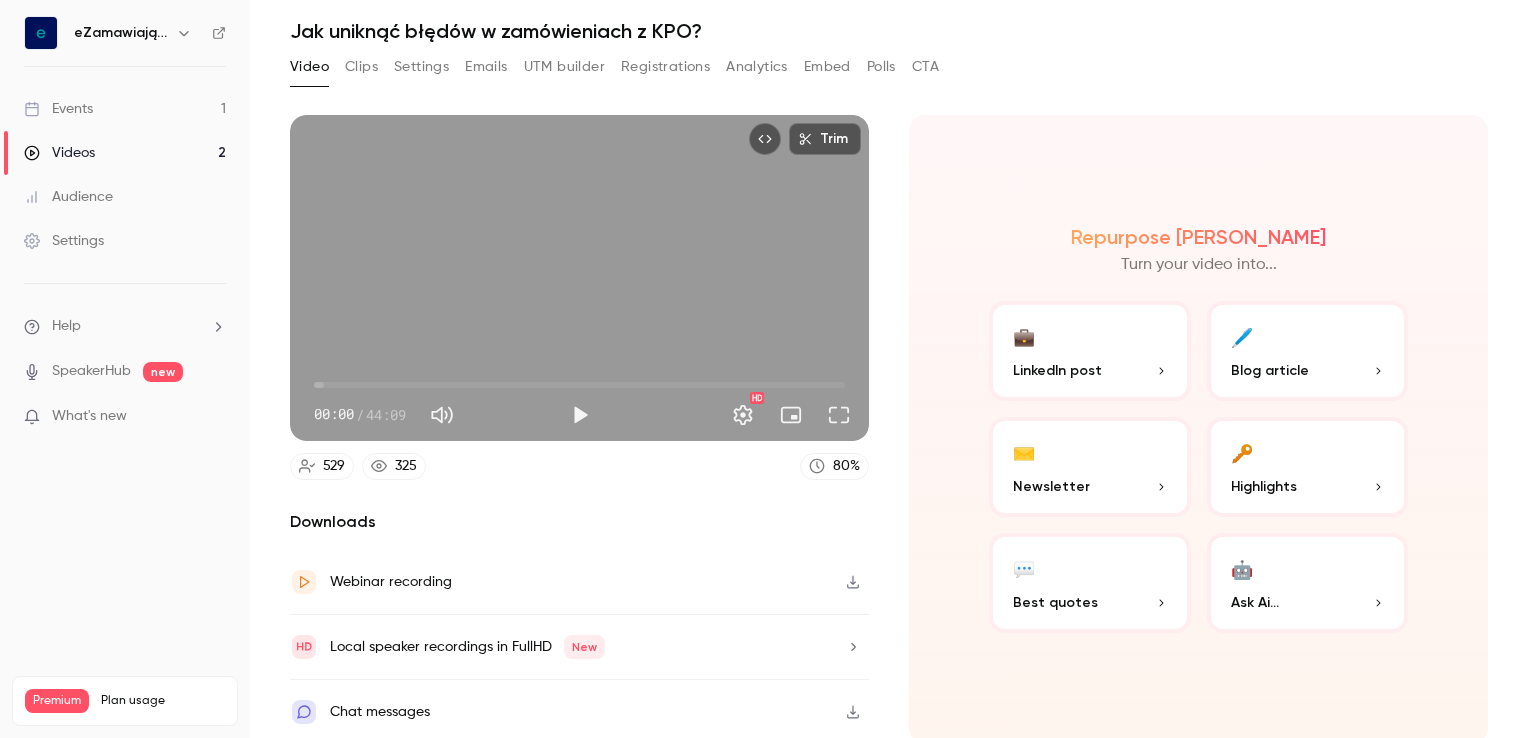 click 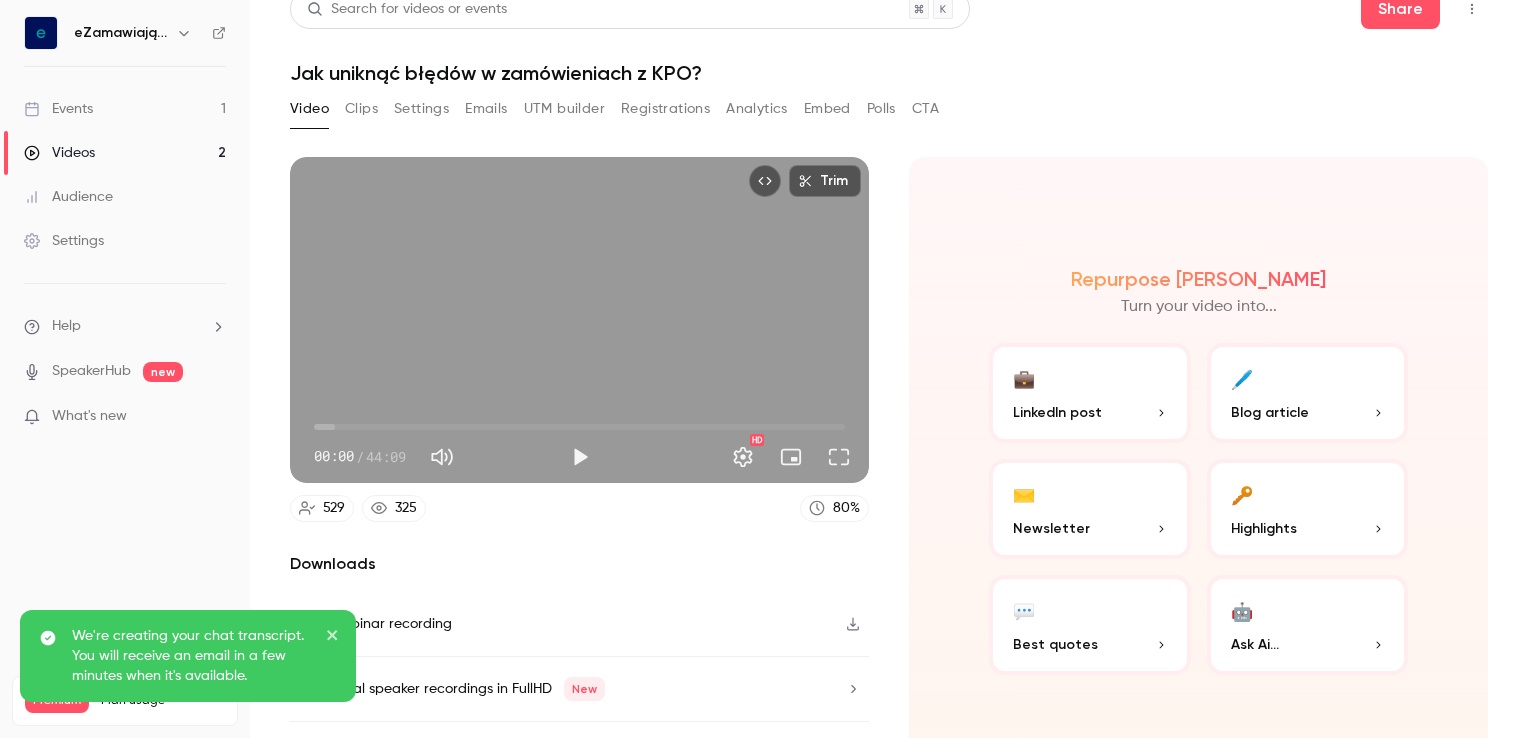 scroll, scrollTop: 0, scrollLeft: 0, axis: both 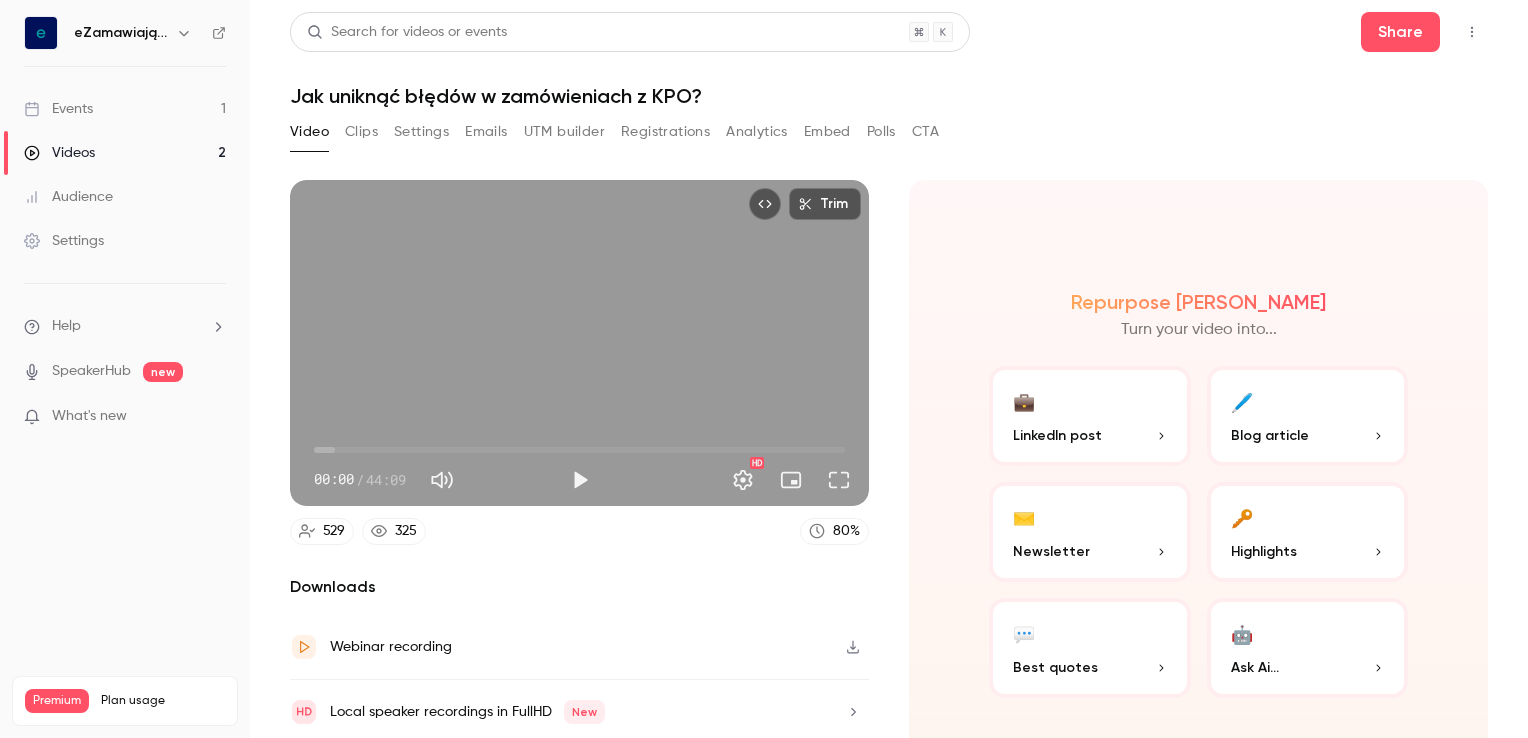 click on "Videos 2" at bounding box center (125, 153) 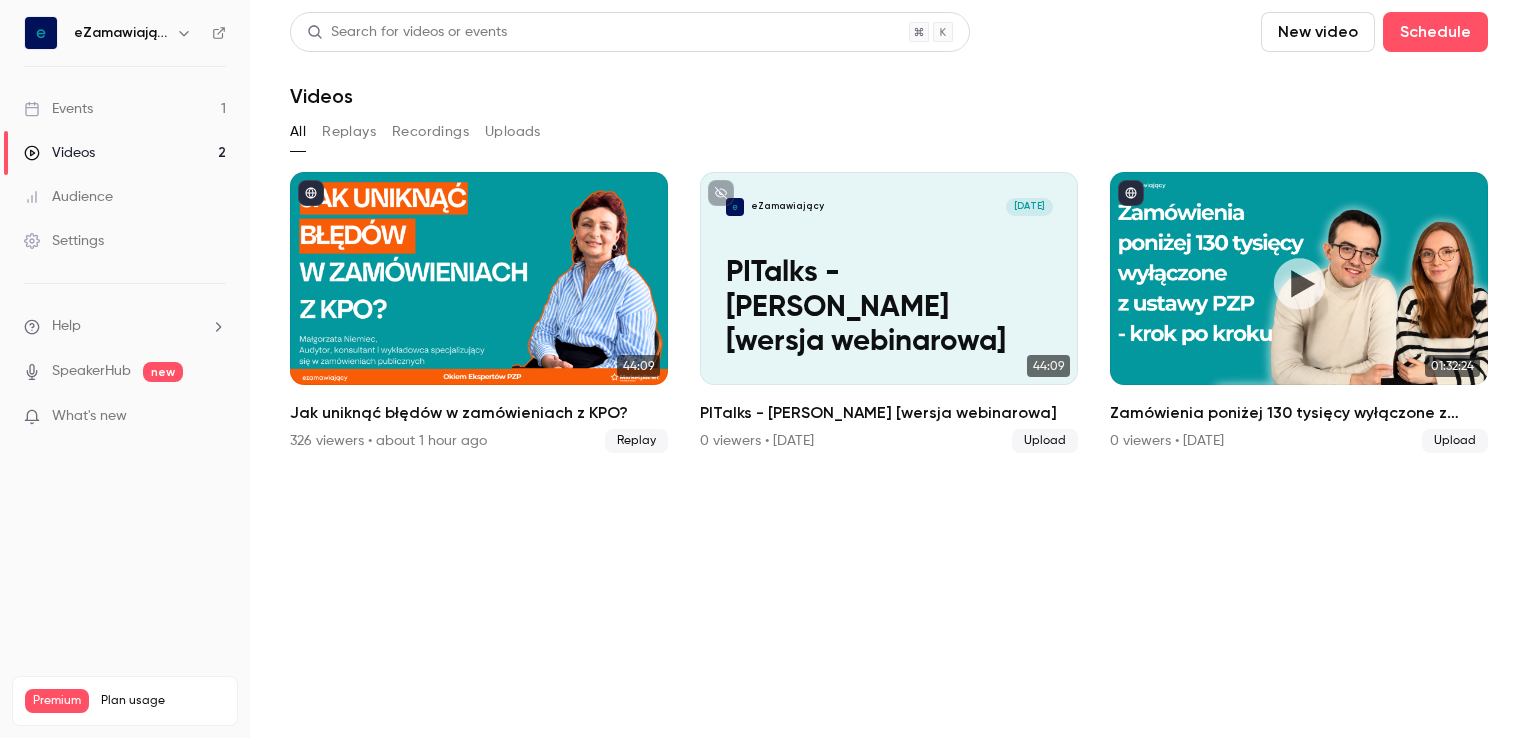 click on "Search for videos or events New video Schedule Videos All Replays Recordings Uploads 44:09 Jak uniknąć błędów w zamówieniach z KPO? 326 viewers • about 1 hour ago Replay eZamawiający Jul 7 PITalks - Małgorzata Niemiec [wersja webinarowa] 44:09 PITalks - Małgorzata Niemiec [wersja webinarowa] 0 viewers • 8 days ago Upload 01:32:24 Zamówienia poniżej 130 tysięcy wyłączone z ustawy PZP- krok po kroku 0 viewers • 14 days ago Upload" at bounding box center [889, 369] 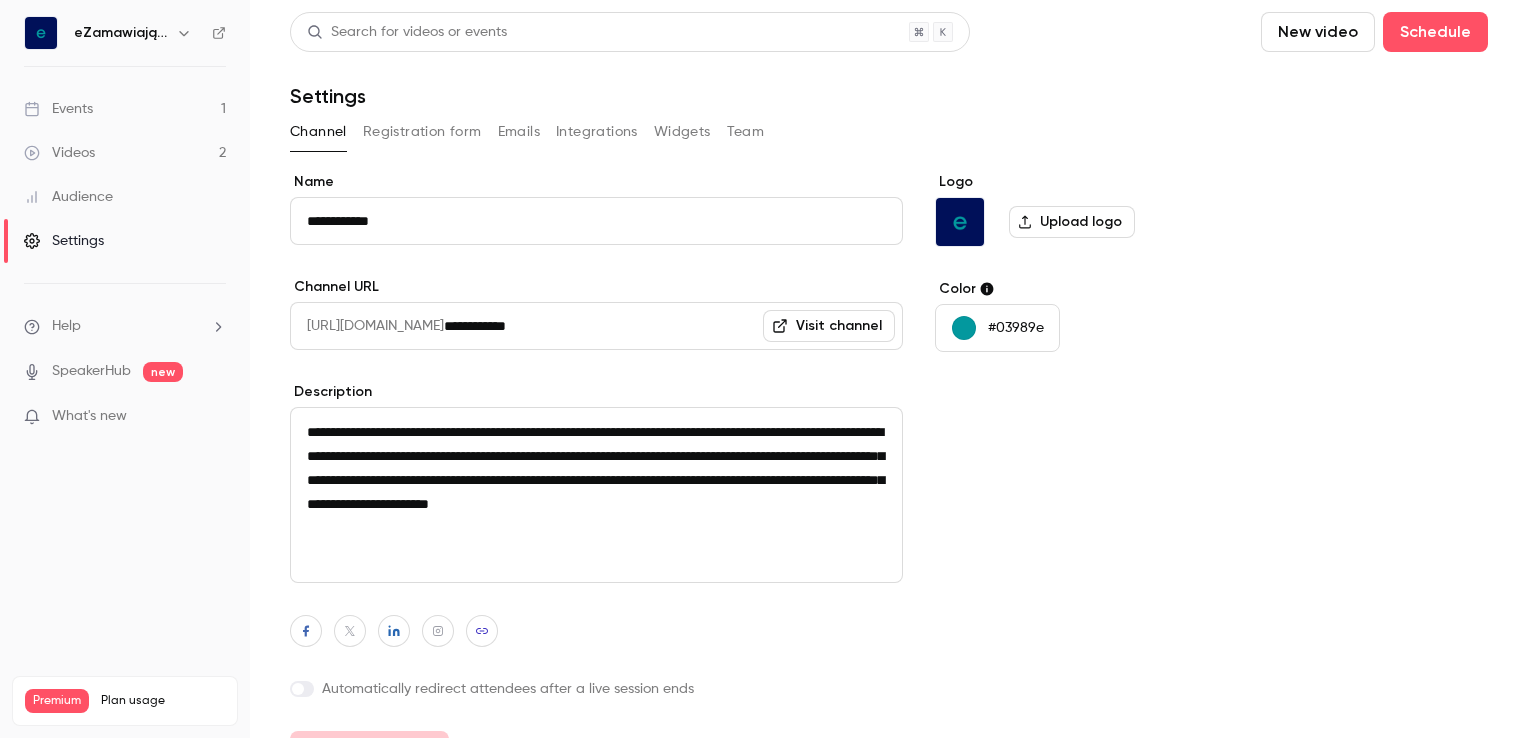 click on "Visit channel" at bounding box center (829, 326) 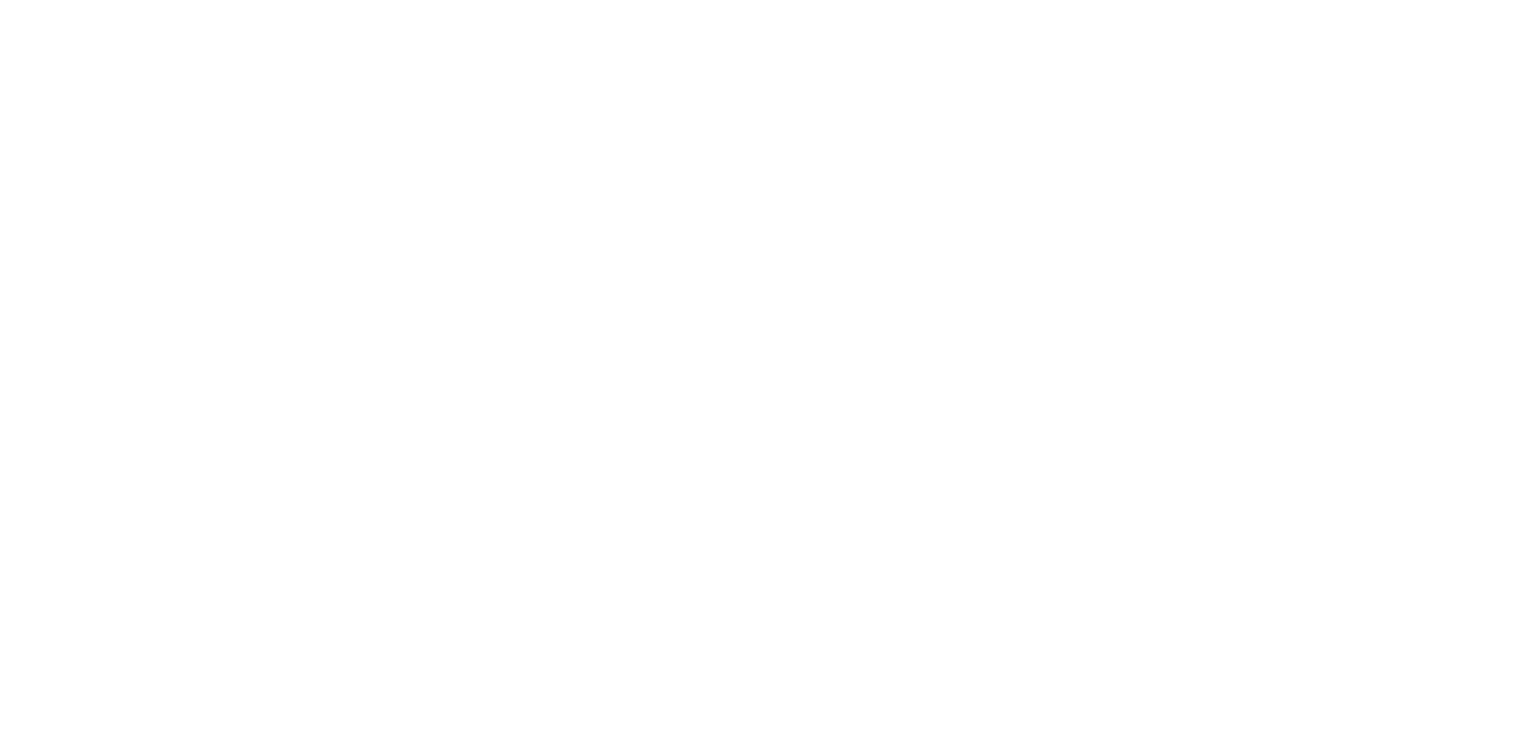 scroll, scrollTop: 0, scrollLeft: 0, axis: both 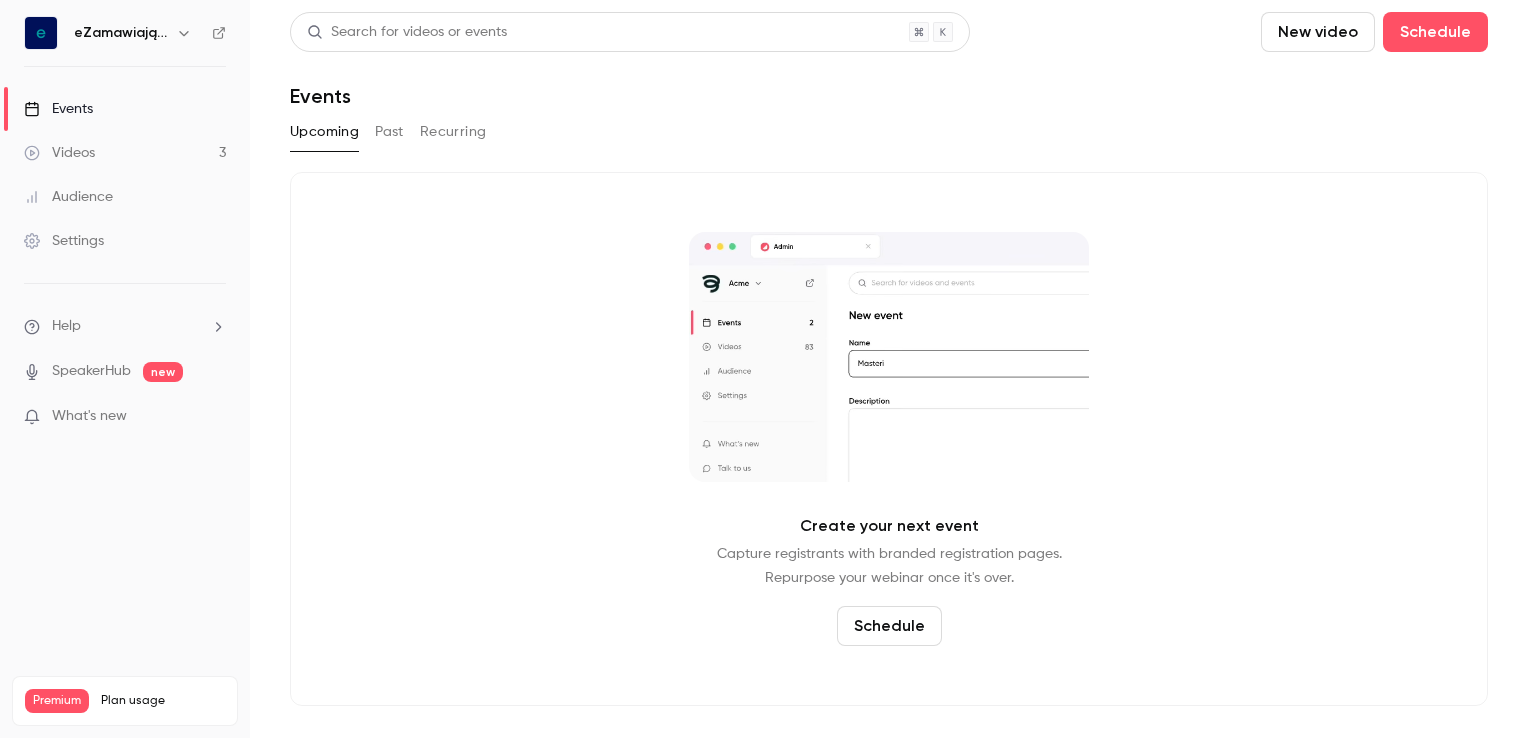 click on "eZamawiający" at bounding box center (121, 33) 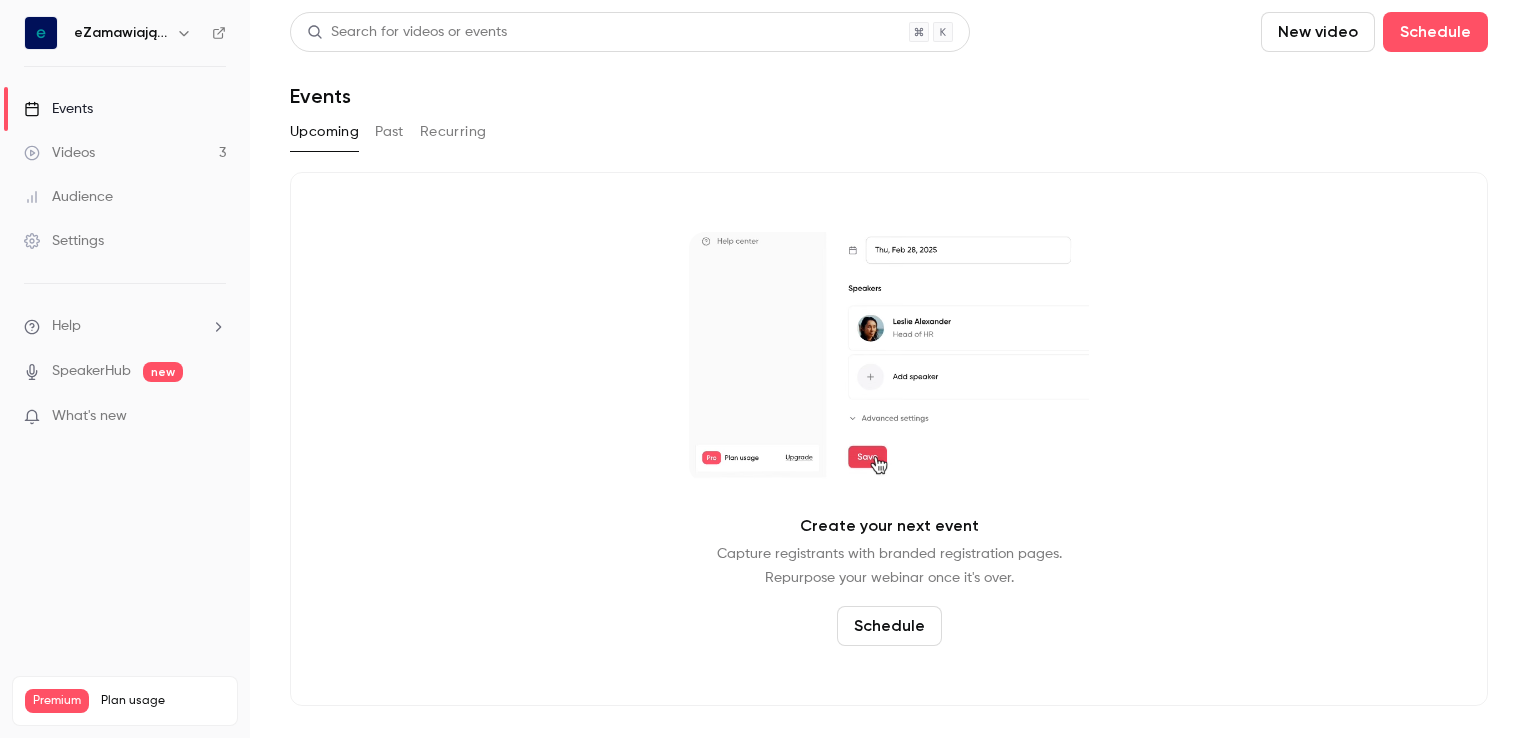 click at bounding box center [184, 33] 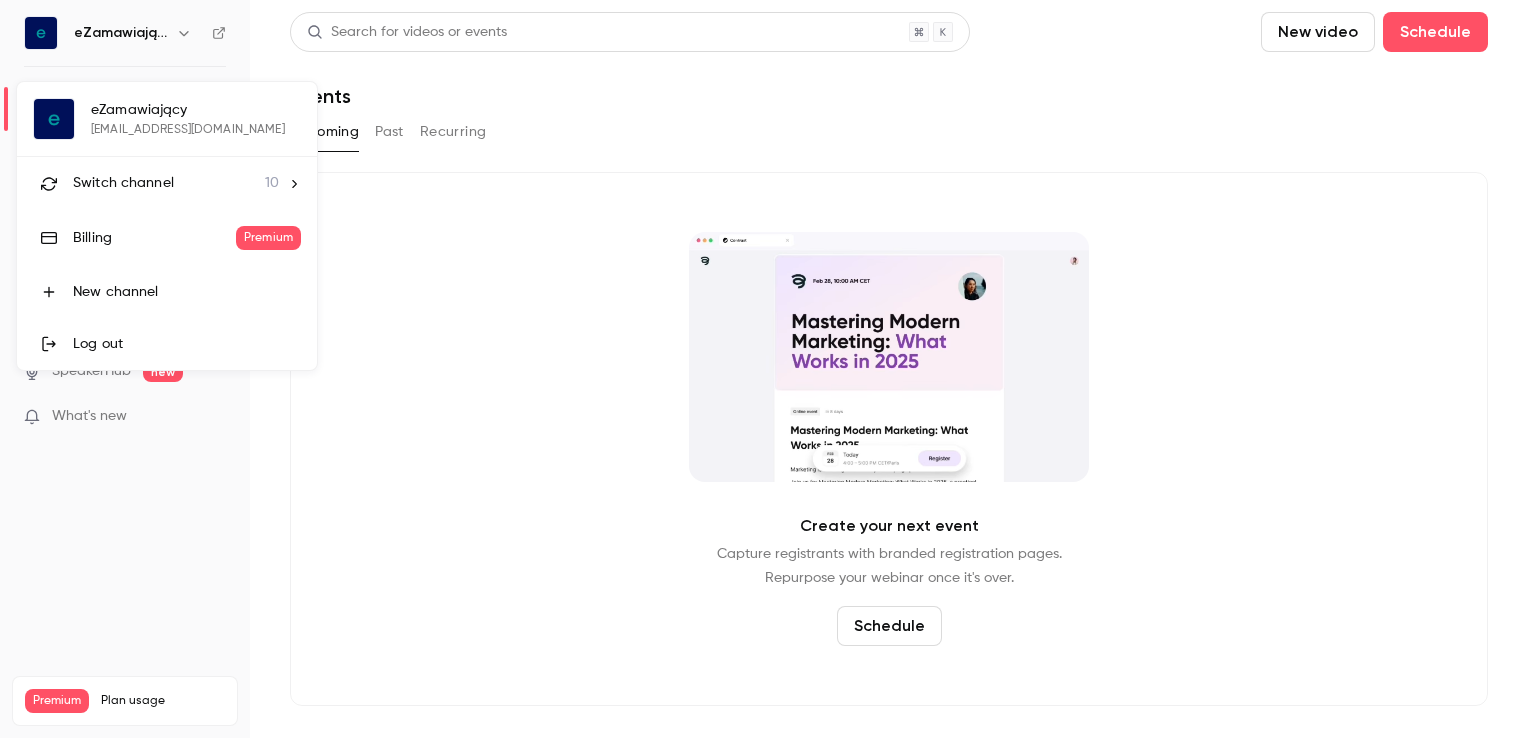 click on "Switch channel" at bounding box center [123, 183] 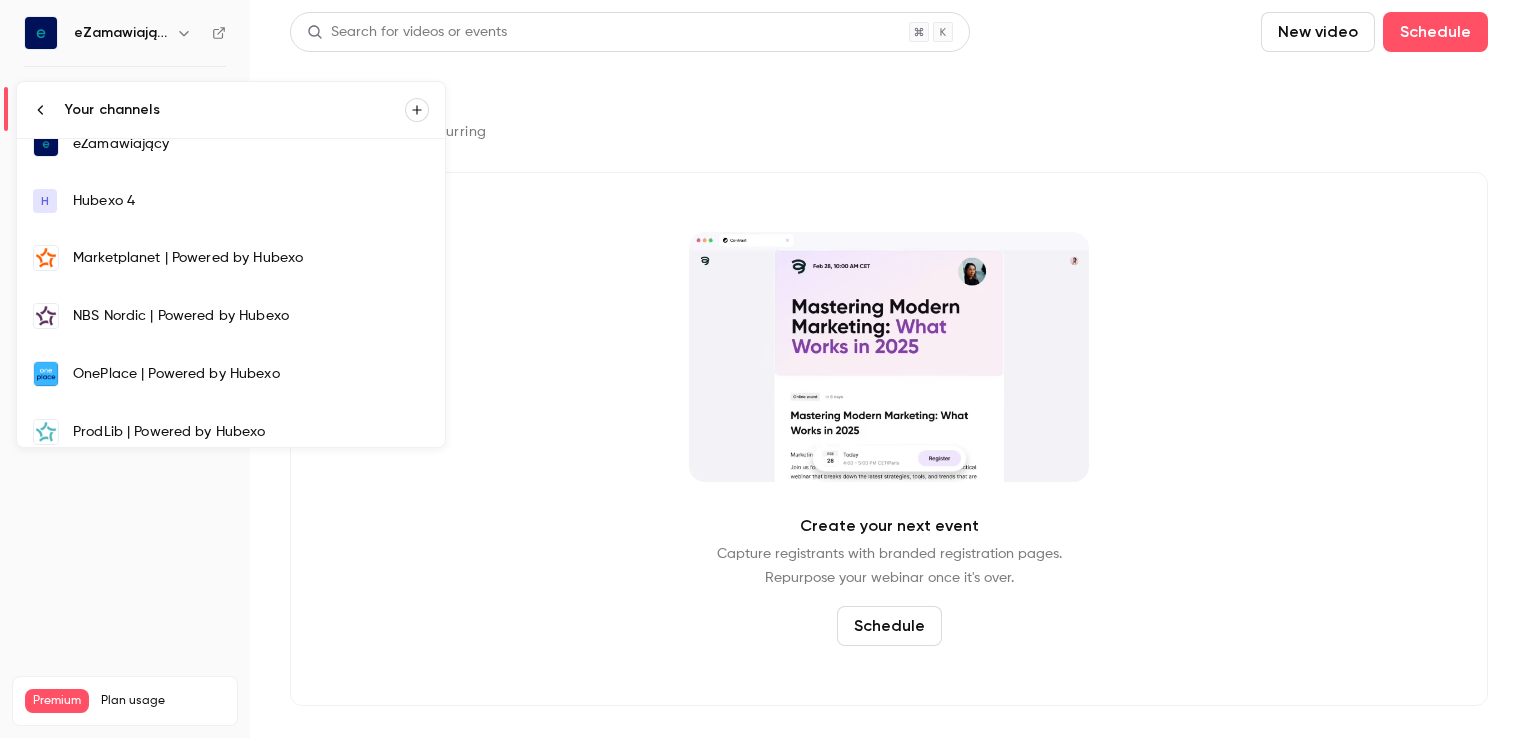 scroll, scrollTop: 200, scrollLeft: 0, axis: vertical 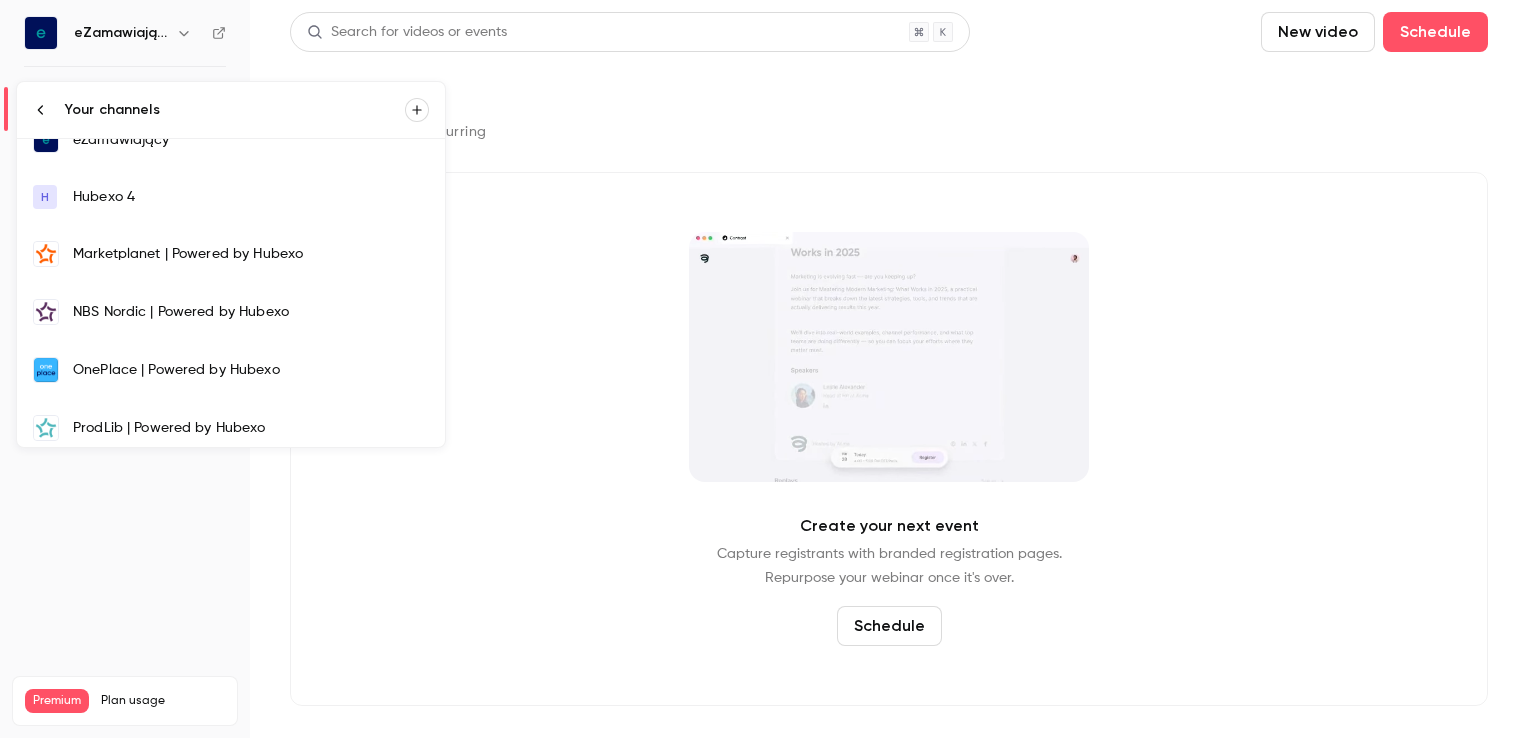 click on "Marketplanet | Powered by Hubexo" at bounding box center [251, 254] 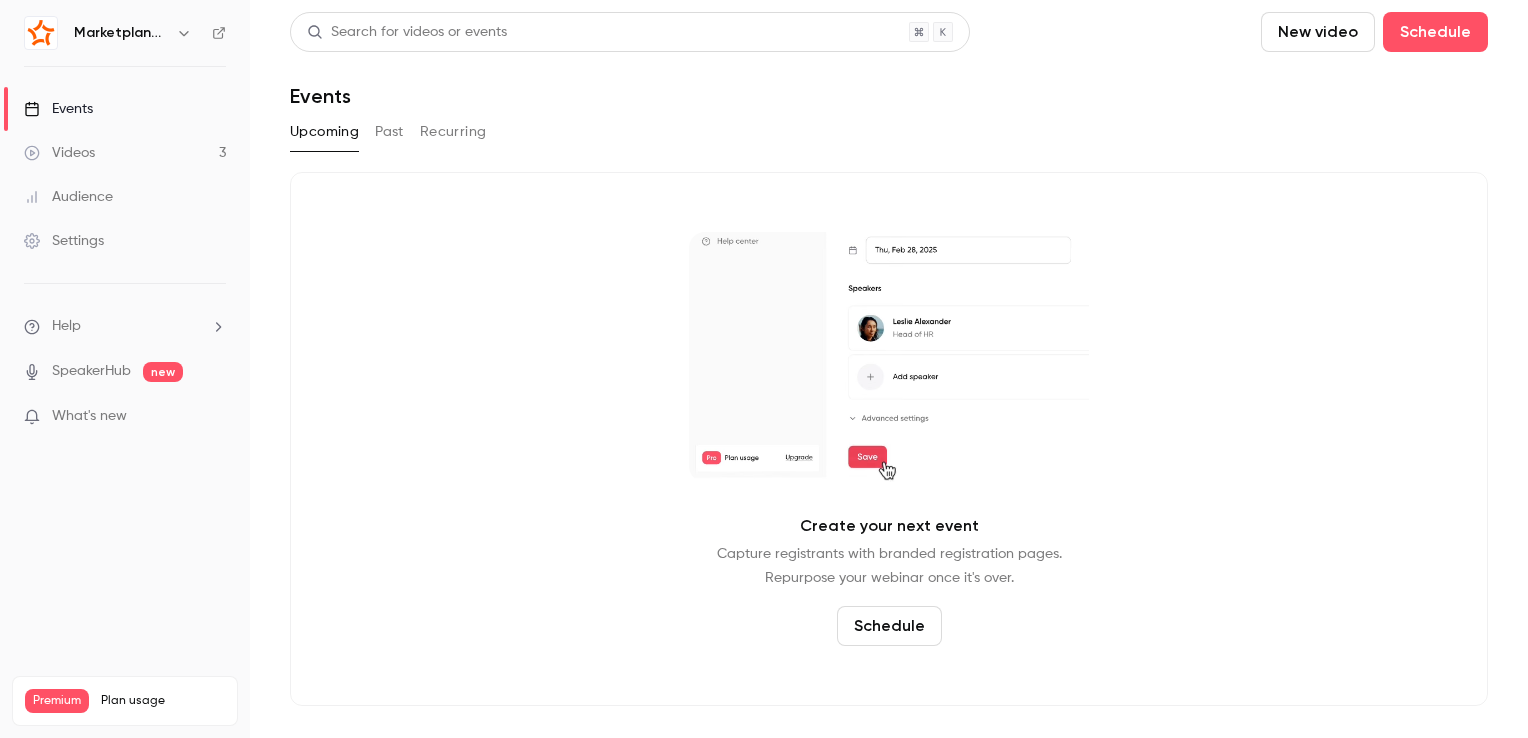 click on "Videos 3" at bounding box center (125, 153) 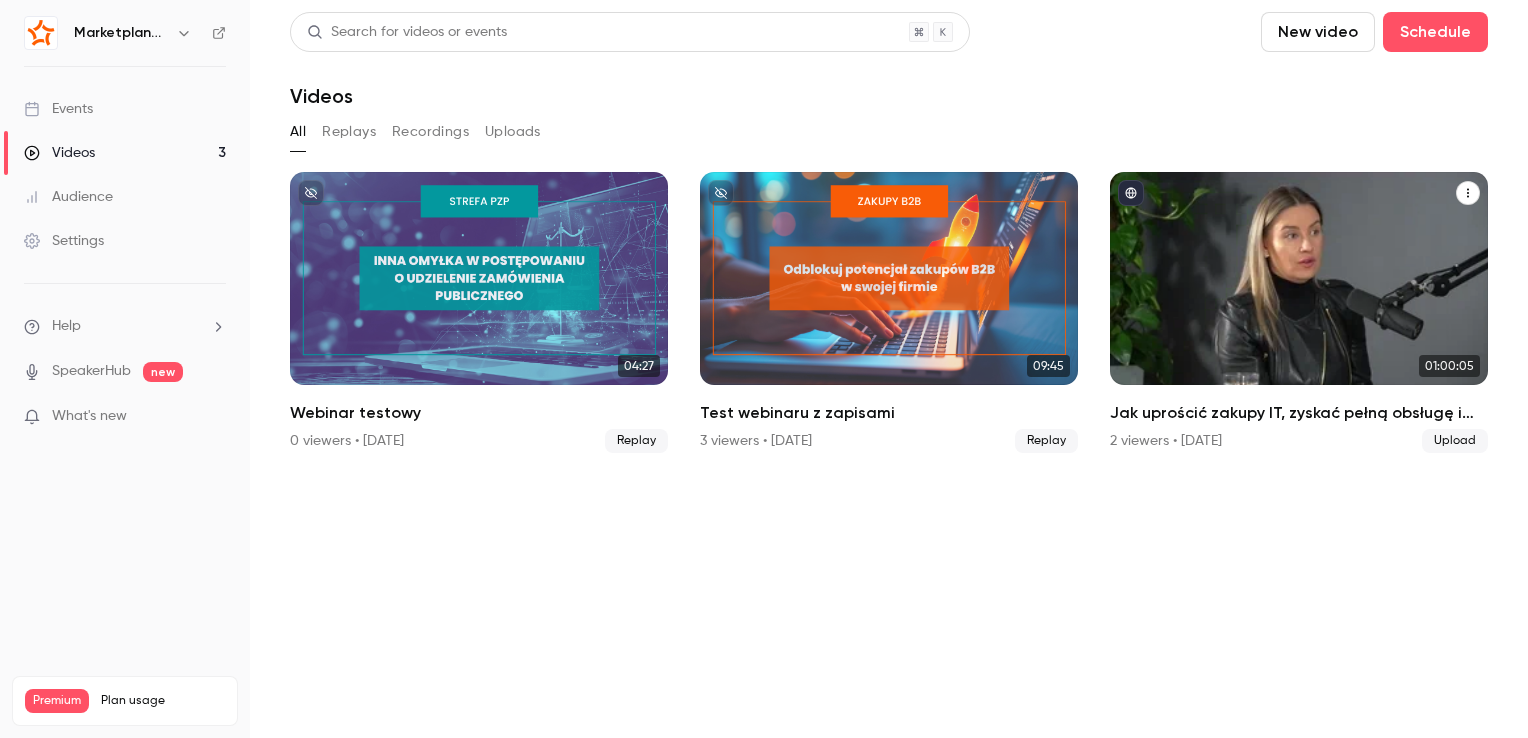 click on "01:00:05 Jak uprościć zakupy IT, zyskać pełną obsługę i realne oszczędności 2 viewers • [DATE] Upload" at bounding box center (1299, 312) 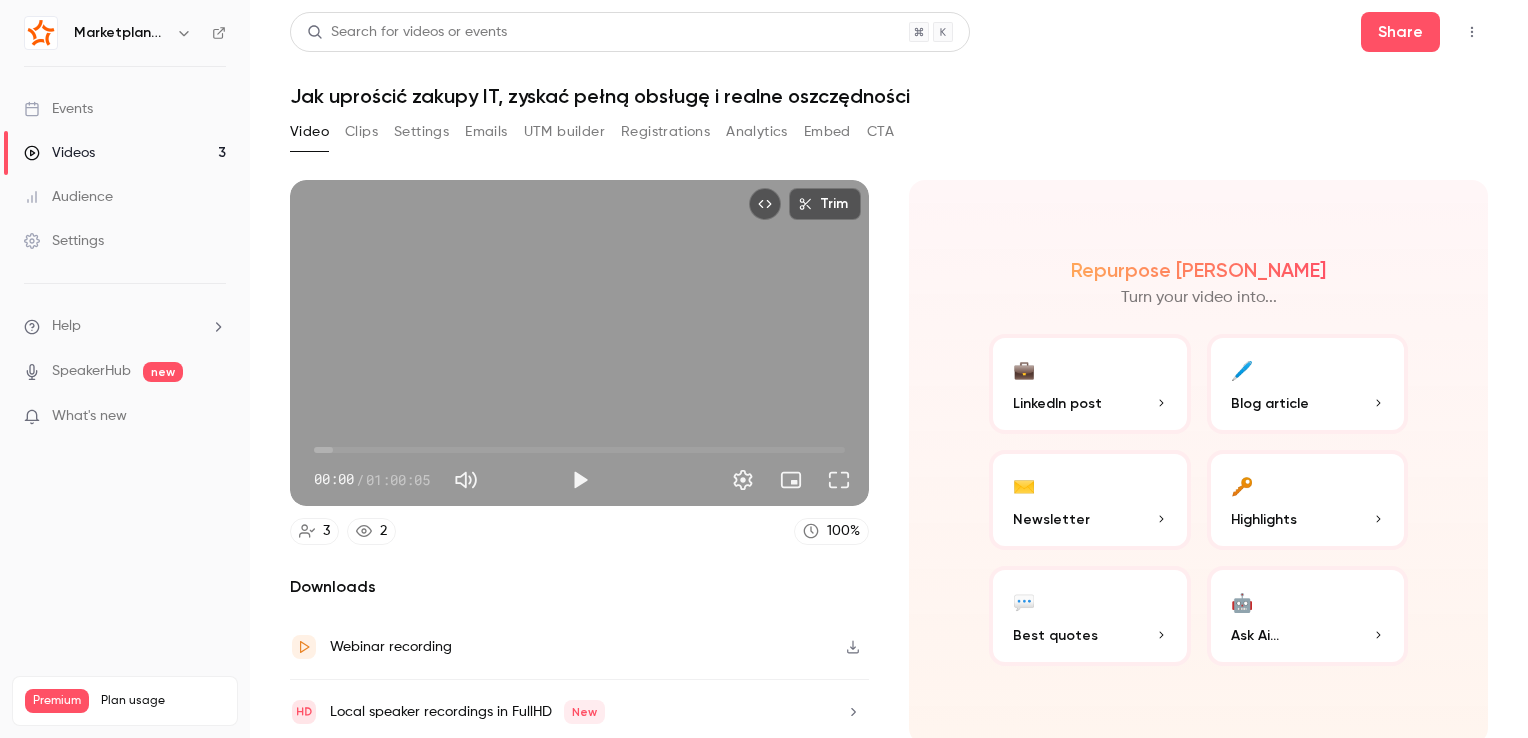 click on "Clips" at bounding box center [361, 132] 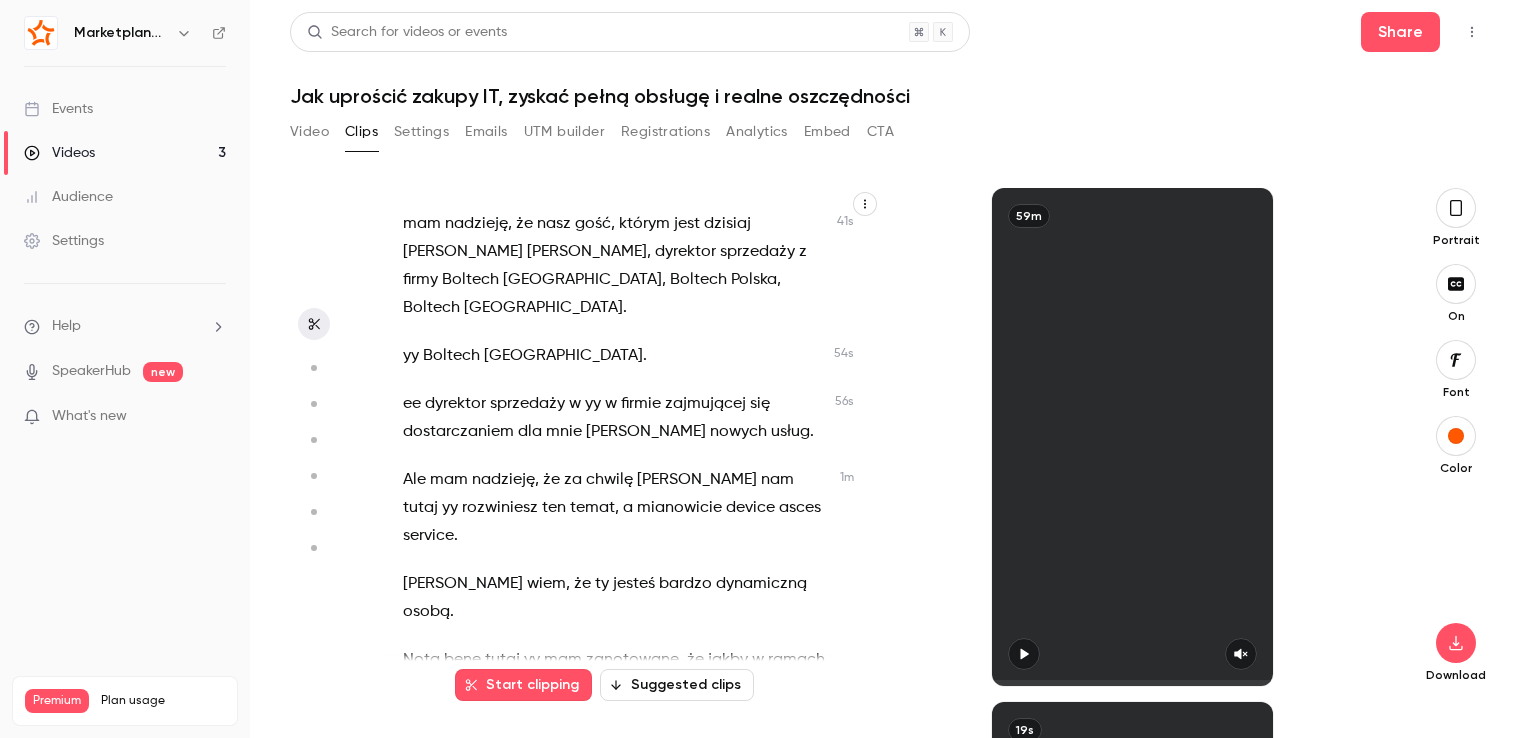 scroll, scrollTop: 300, scrollLeft: 0, axis: vertical 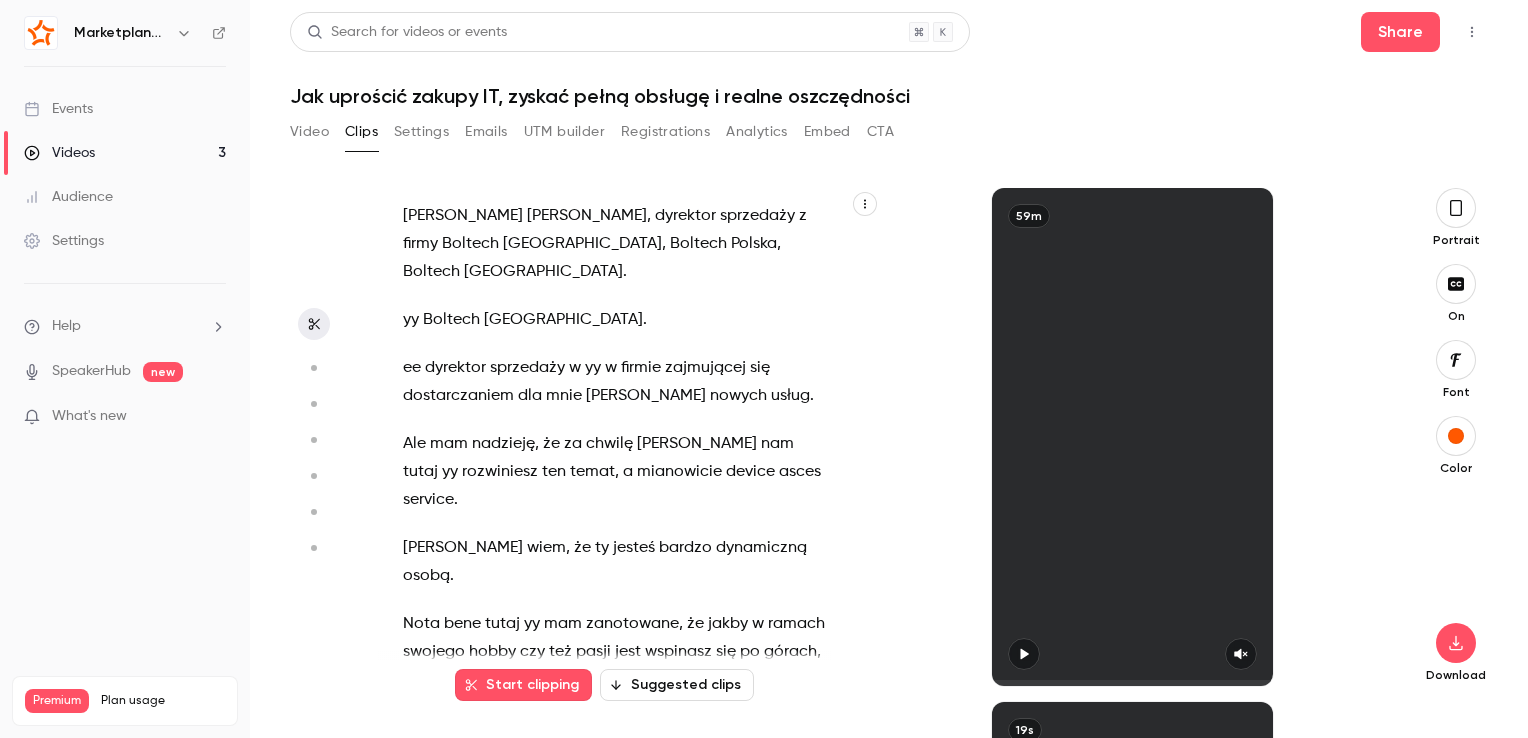 click on "firmie" at bounding box center [641, 368] 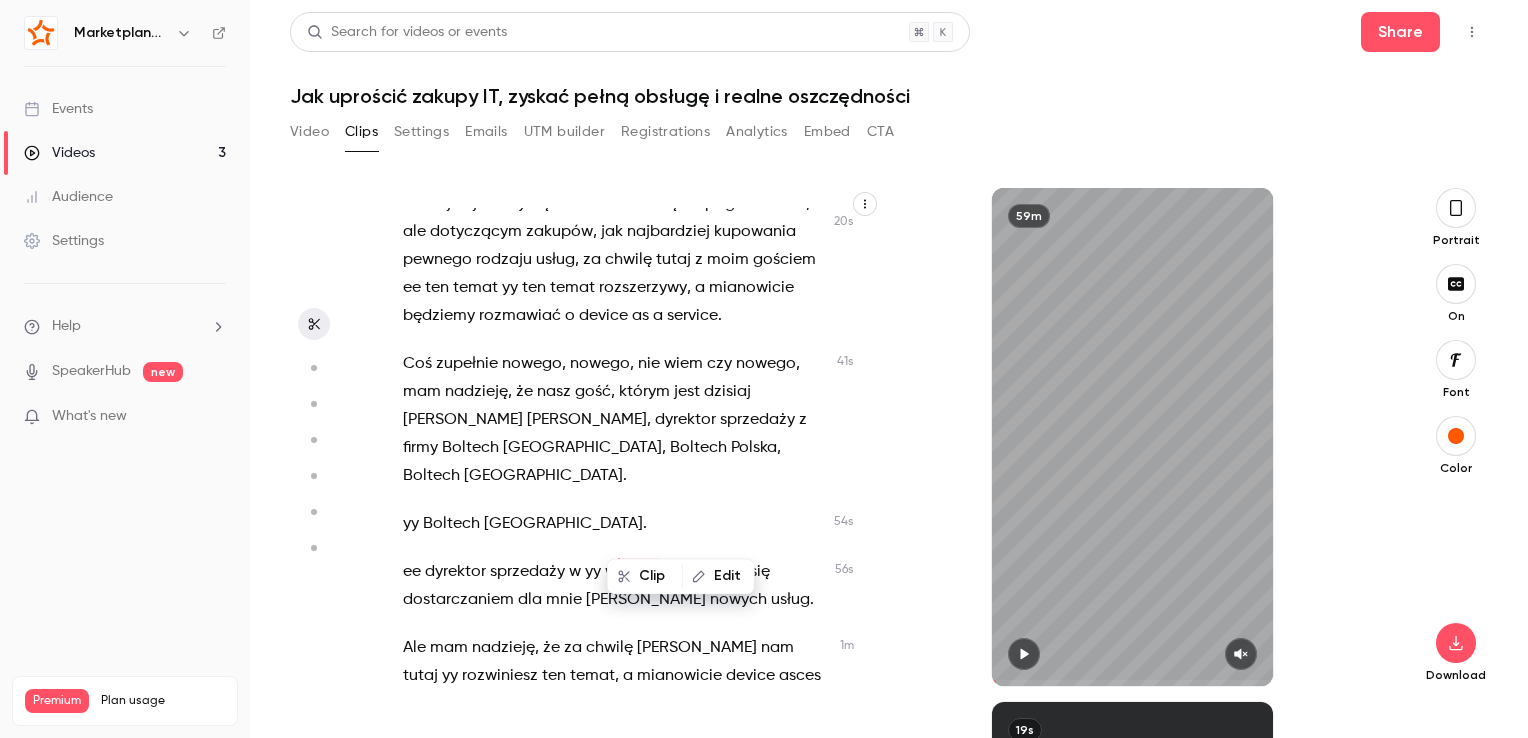 scroll, scrollTop: 0, scrollLeft: 0, axis: both 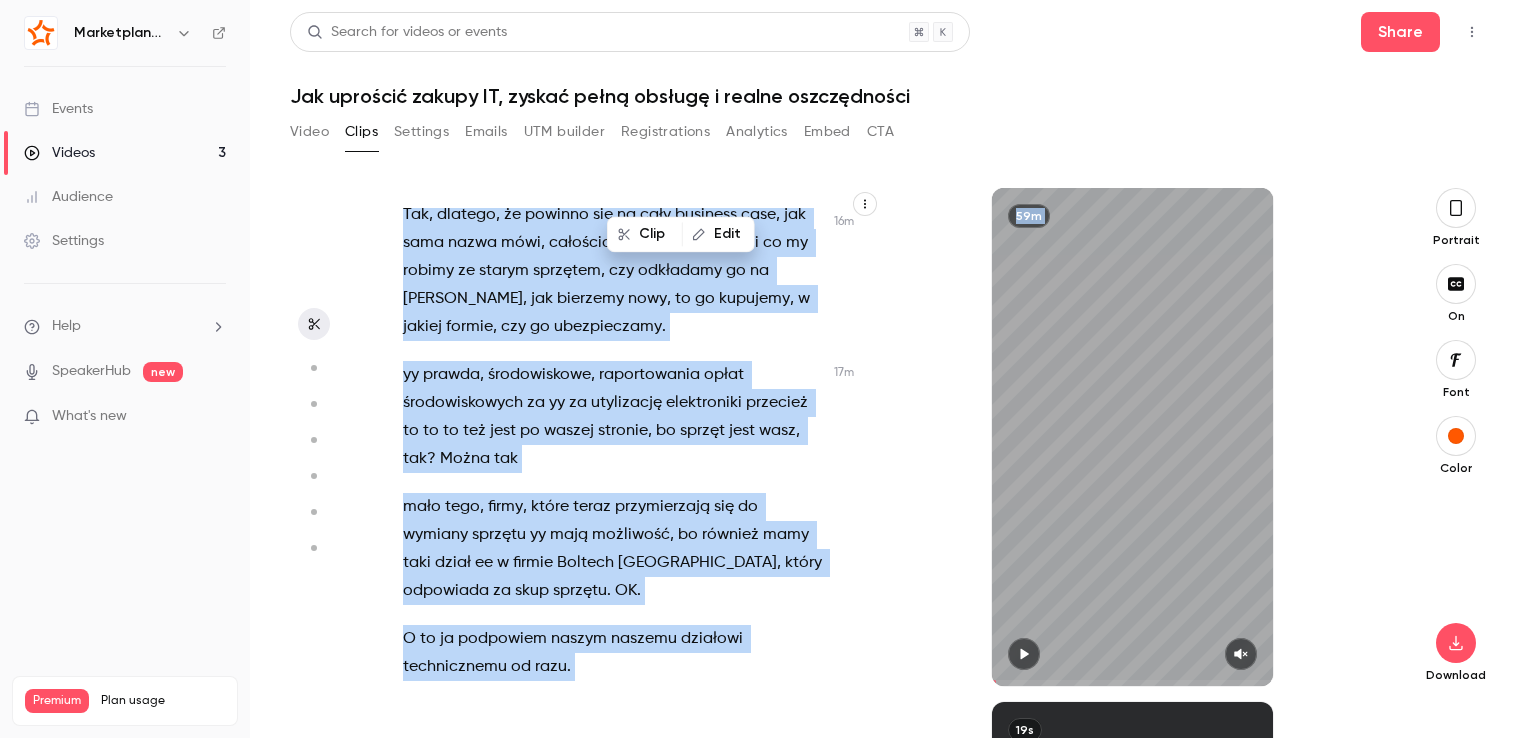 drag, startPoint x: 407, startPoint y: 225, endPoint x: 785, endPoint y: 709, distance: 614.11725 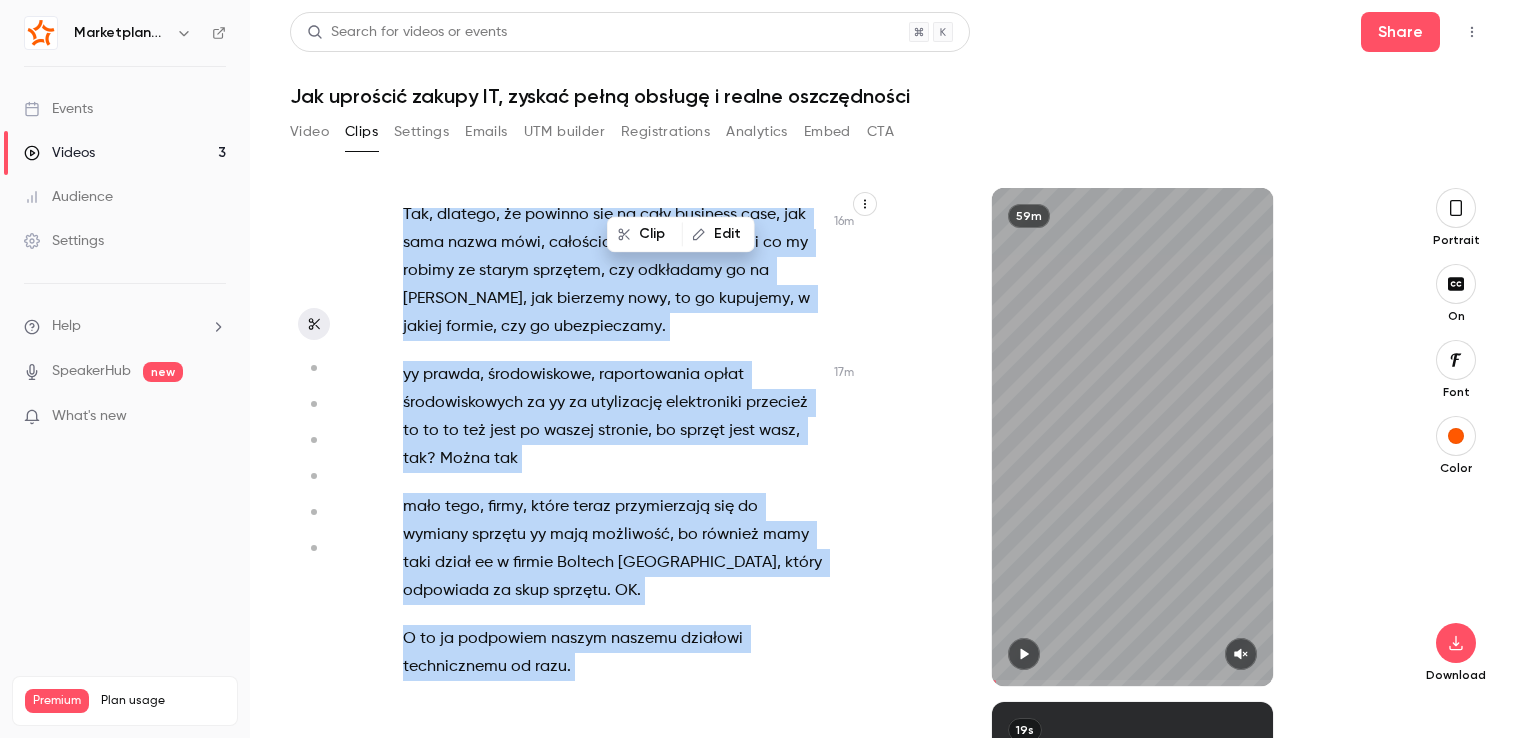 scroll, scrollTop: 9986, scrollLeft: 0, axis: vertical 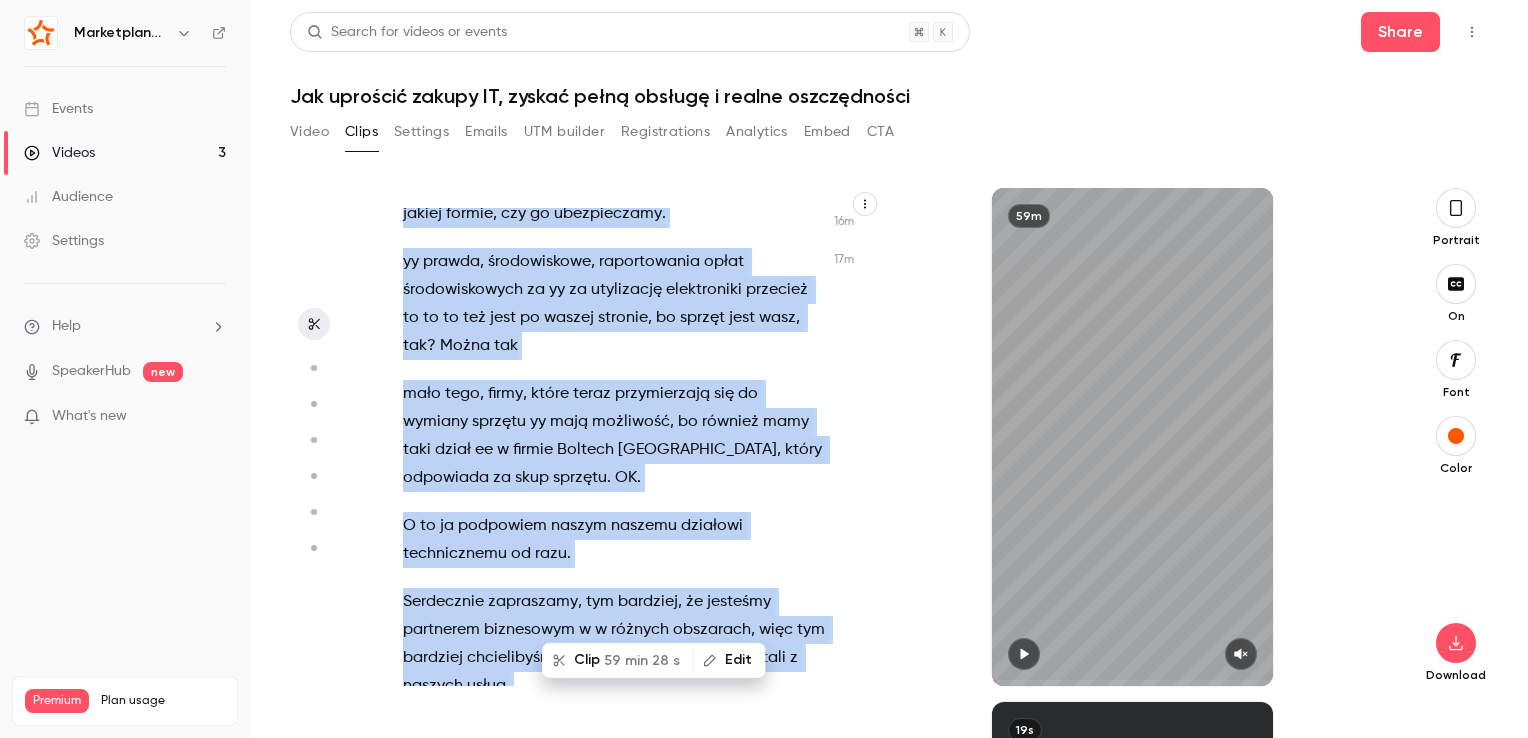 click on "różnych" at bounding box center (640, 630) 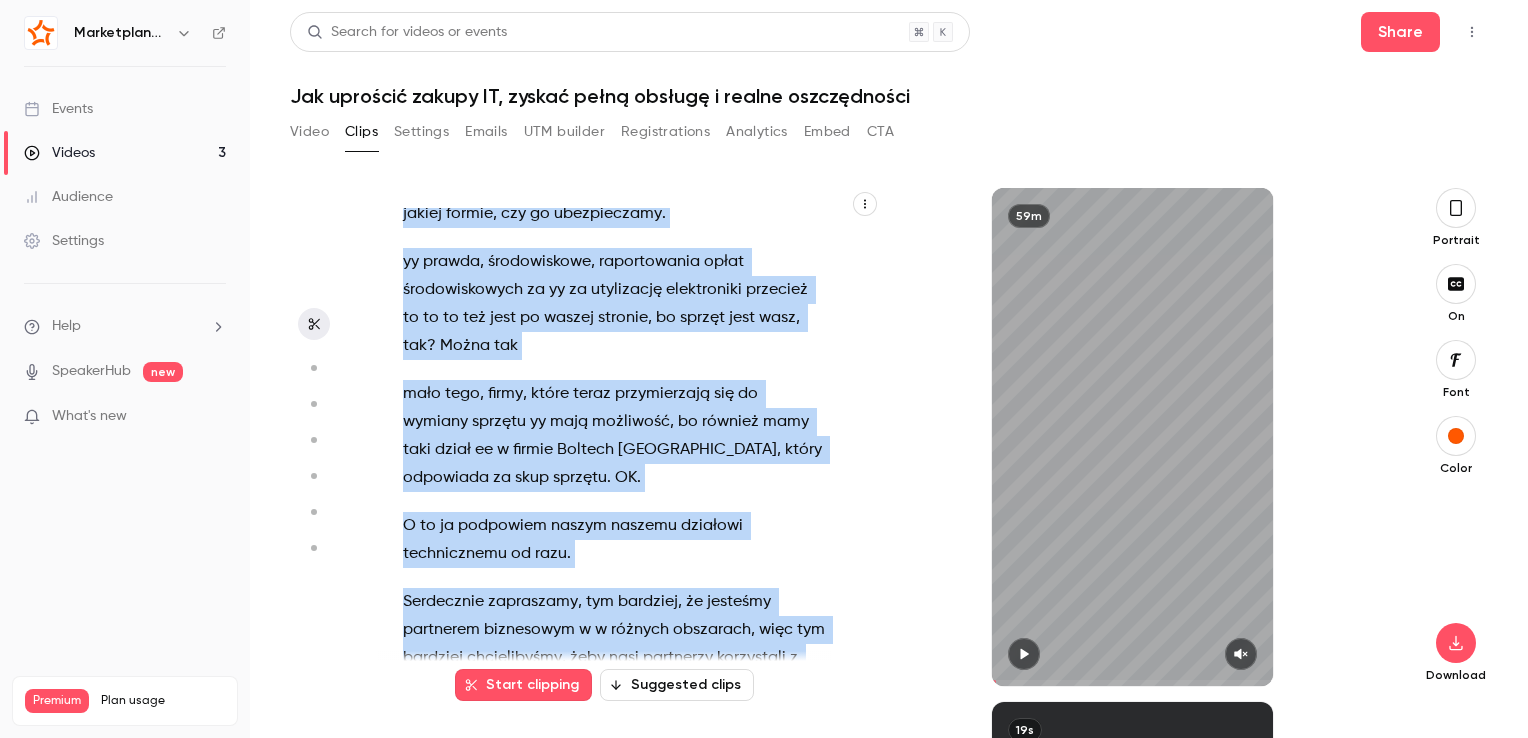 click on "Dzień   [PERSON_NAME]   państwu .   Witam   serdecznie   na   kolejnym   webinarze   z   cyklu   Procurement   Influencer   talks . Dzisiaj   zajmiemy   się   tematem   troszkę   na   pograniczu   IT ,   ale   dotyczącym   zakupów ,   jak   najbardziej   kupowania   pewnego   rodzaju   usług ,   za   chwilę   tutaj   z   moim   gościem   ee   ten   temat   yy   ten   temat   rozszerzywy ,   a   mianowicie   będziemy   rozmawiać   o   device   as   a   service . Coś   zupełnie   nowego ,   nowego ,   nie   wiem   czy   nowego ,   mam   nadzieję ,   że   nasz   gość ,   którym   jest   dzisiaj   [PERSON_NAME] ,   dyrektor   sprzedaży   z   firmy   Boltech   Poland ,   Boltech   Polska ,   Boltech   Poland . yy   Boltech   Poland . ee   dyrektor   sprzedaży   w   yy   w   firmie   zajmującej   się   dostarczaniem   dla   mnie   [PERSON_NAME]   nowych   usług . Ale   mam   nadzieję ,   że   za   chwilę   Ola   [PERSON_NAME]   yy   rozwiniesz   ten   temat ,   a   mianowicie   device   asces   ." at bounding box center [624, 447] 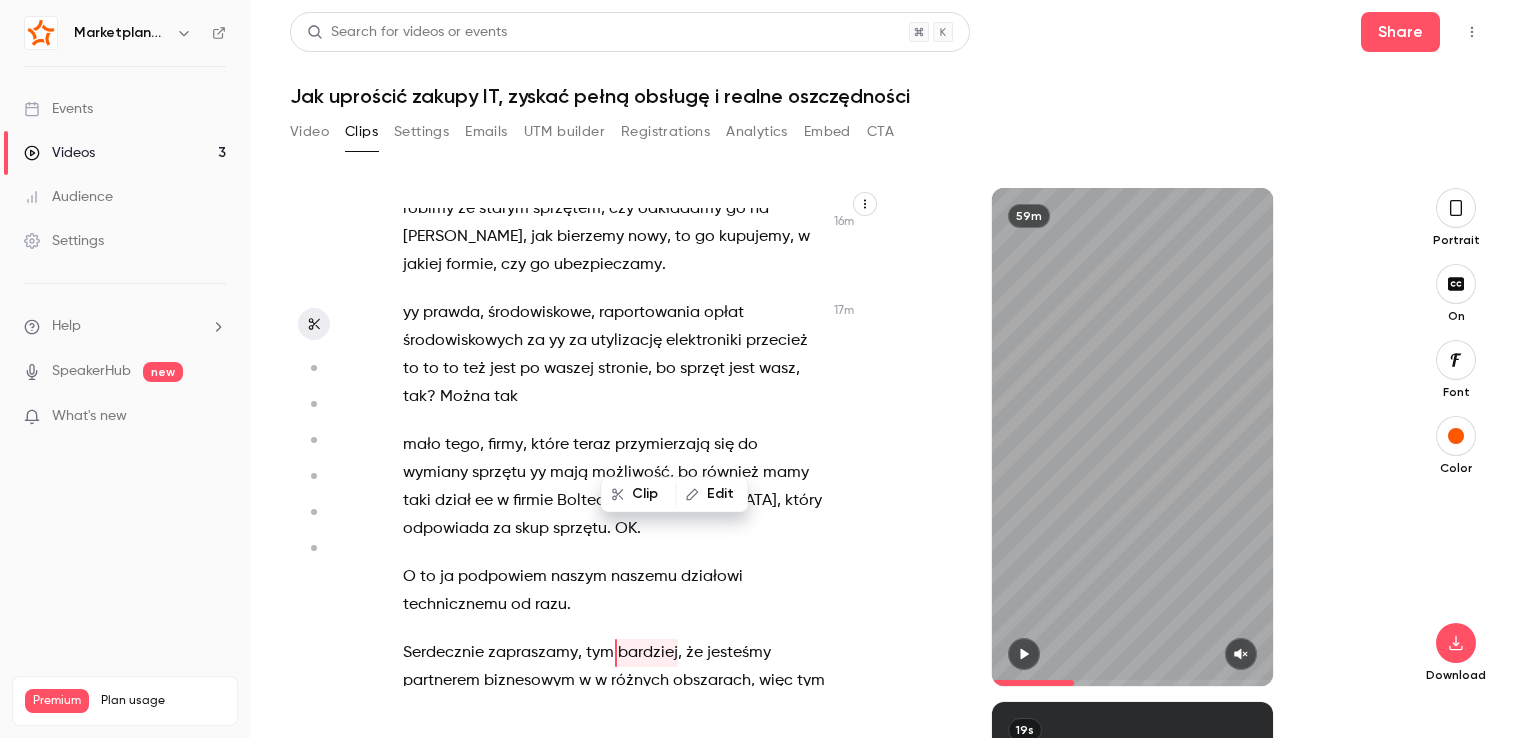 scroll, scrollTop: 10084, scrollLeft: 0, axis: vertical 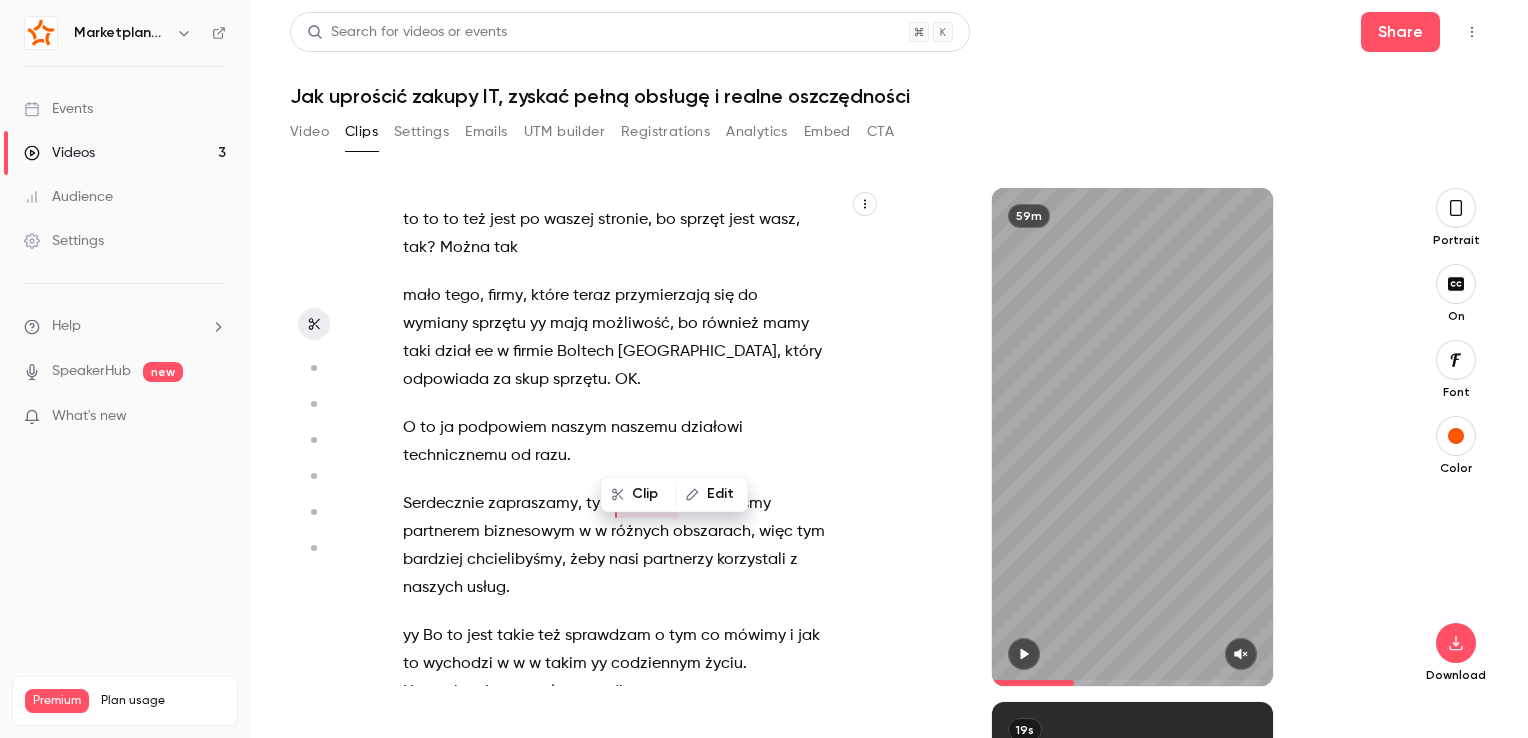 click on "O   to   ja   podpowiem   naszym   naszemu   działowi   technicznemu   od   razu ." at bounding box center [614, 442] 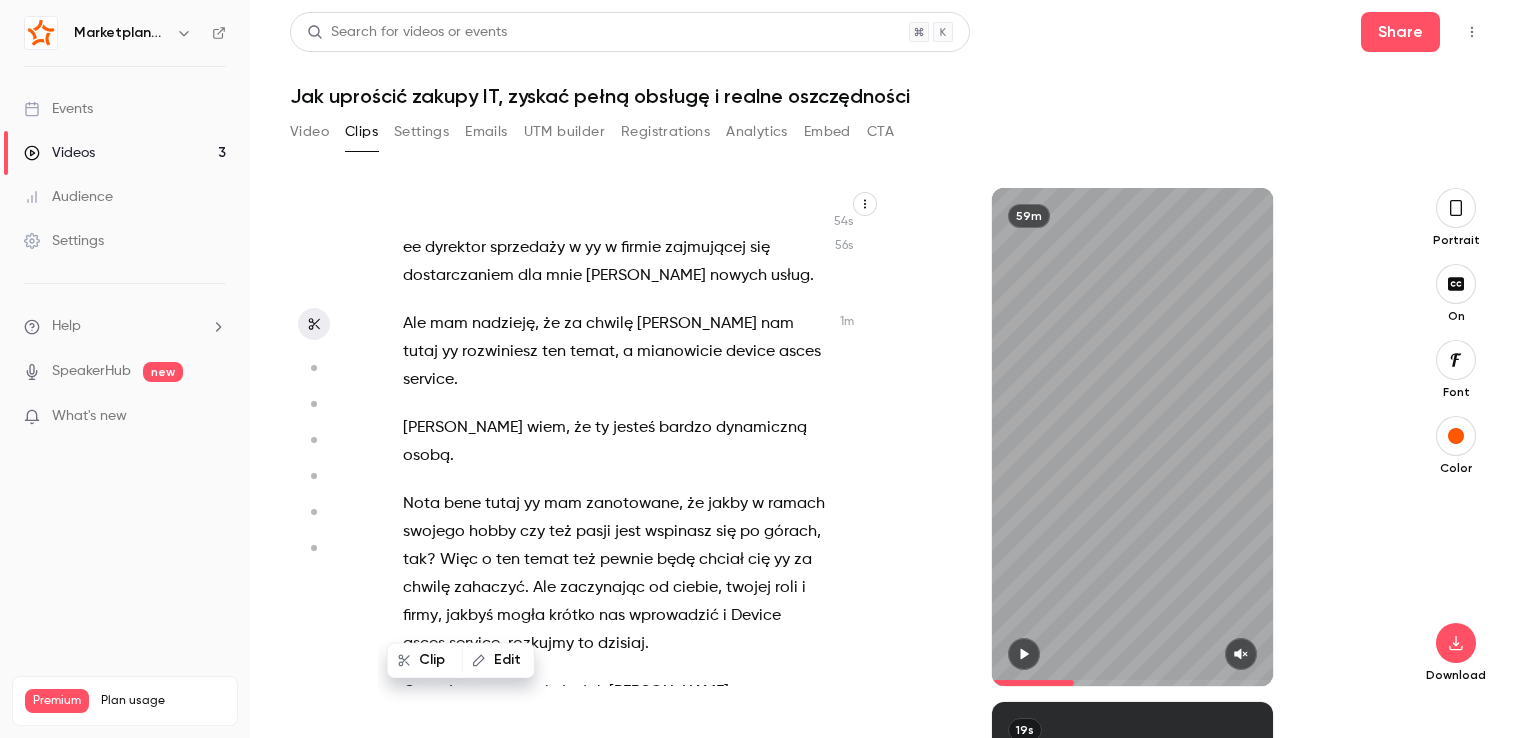 scroll, scrollTop: 0, scrollLeft: 0, axis: both 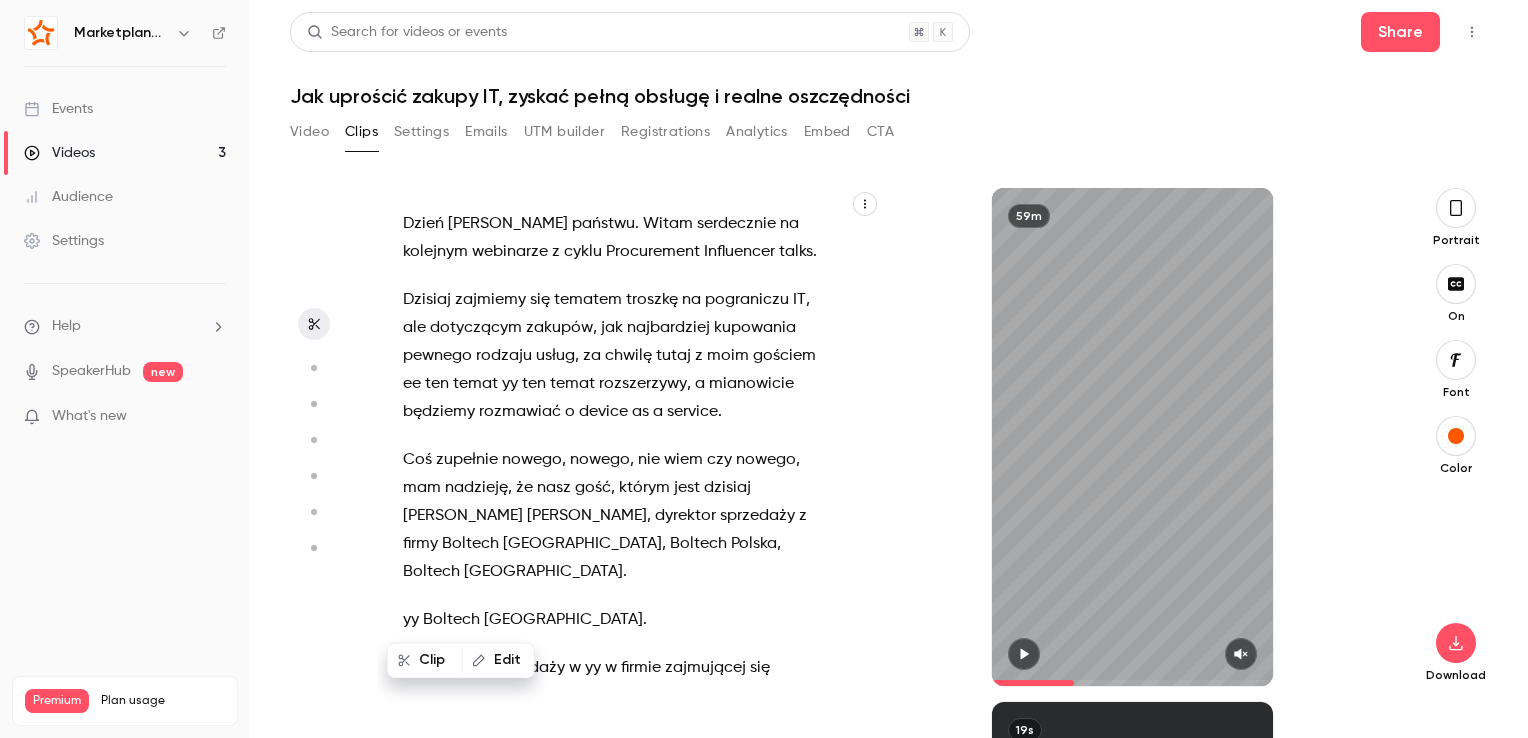 click on "Dzień" at bounding box center [423, 224] 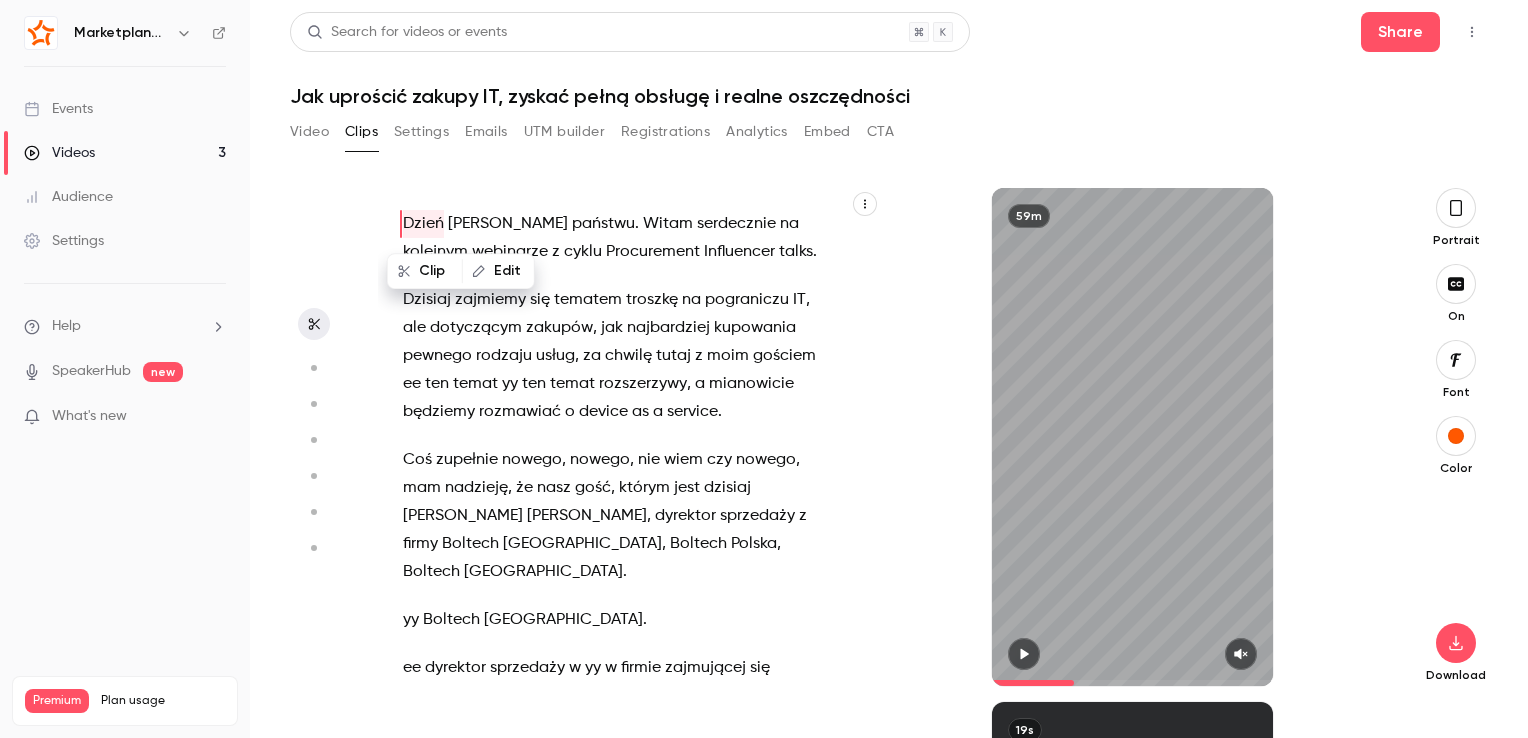 type on "*" 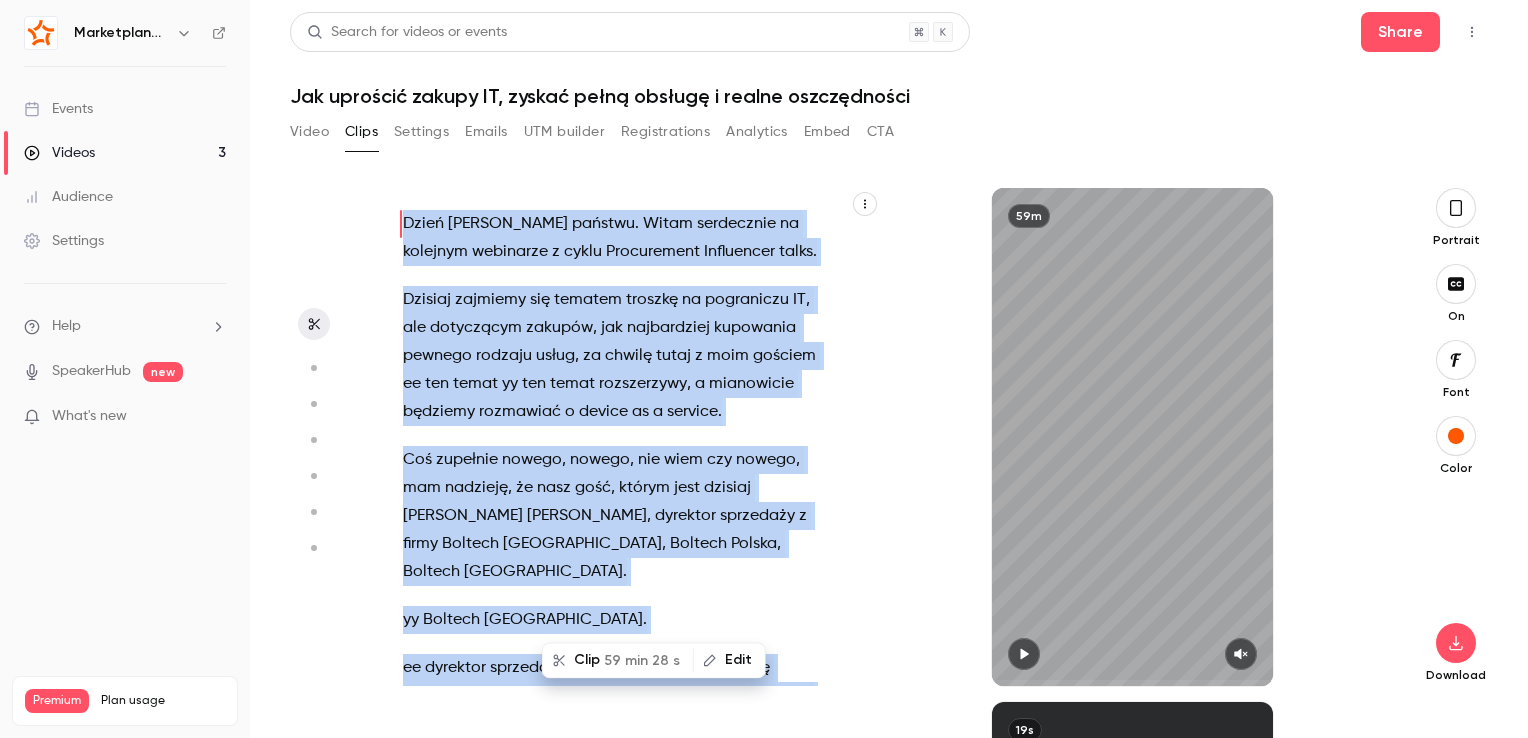 click on "rodzaju" at bounding box center (504, 356) 